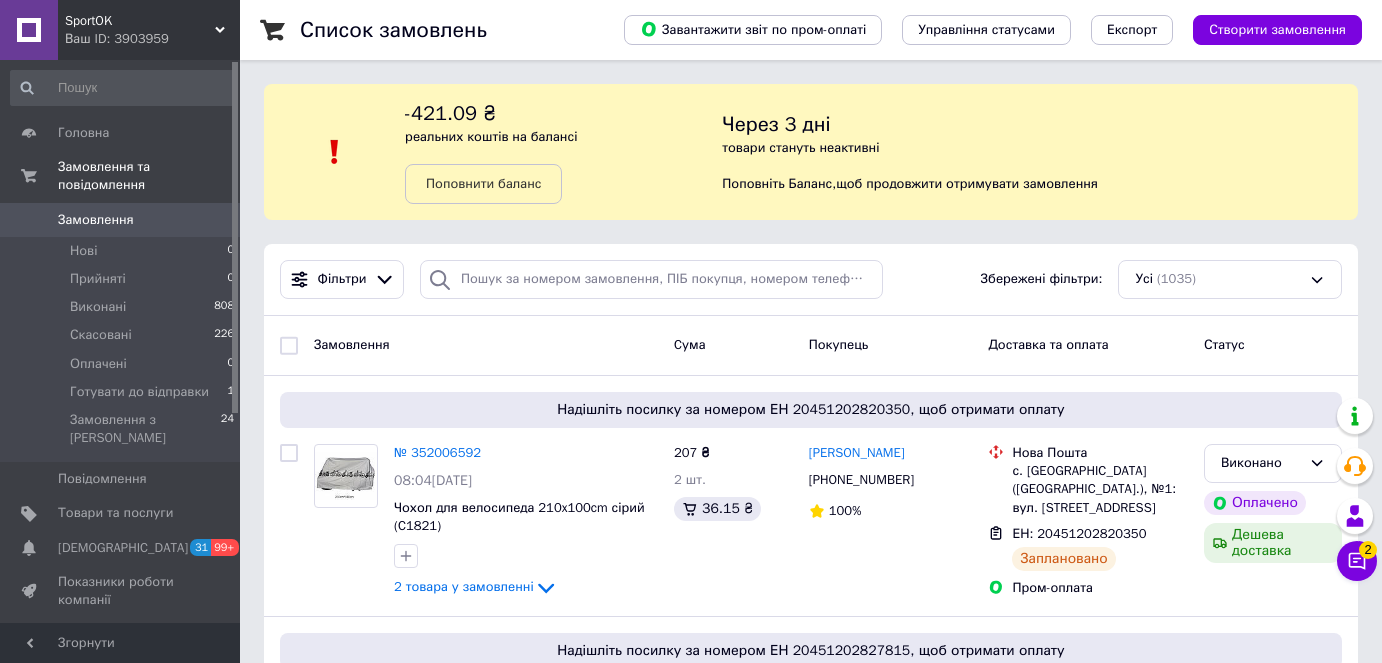 scroll, scrollTop: 240, scrollLeft: 0, axis: vertical 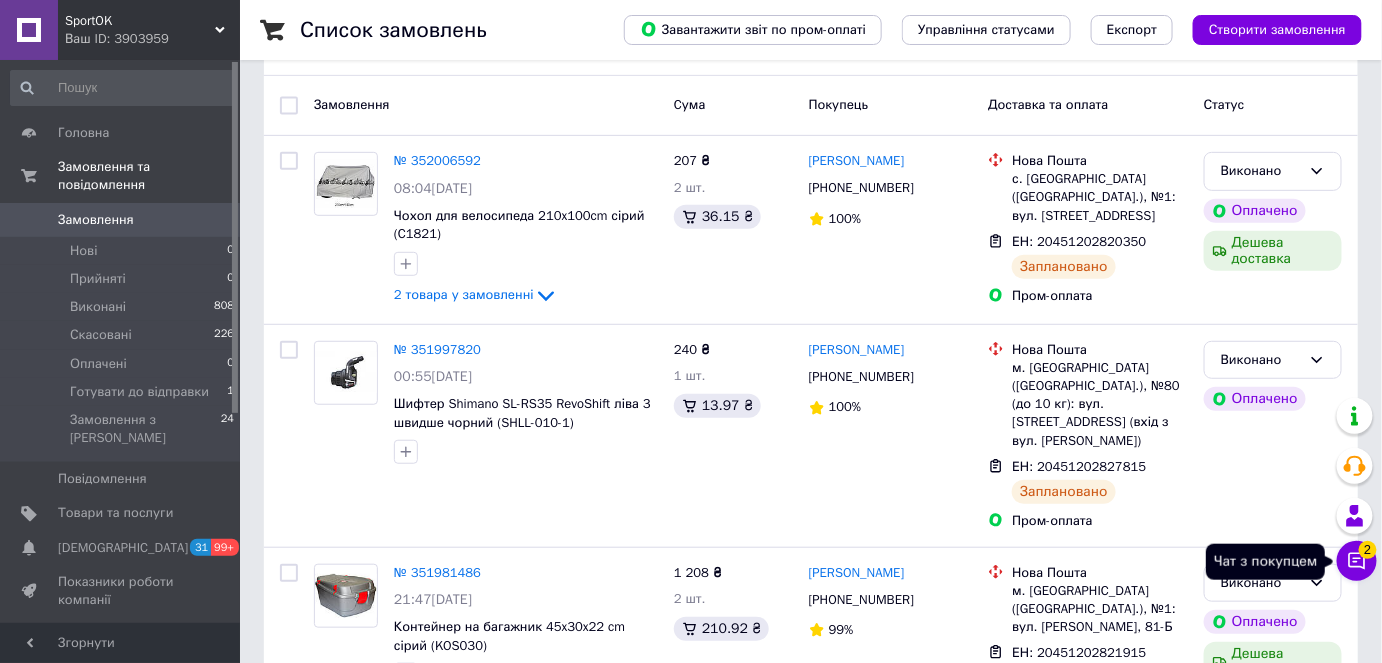 click on "Чат з покупцем 2" at bounding box center [1357, 561] 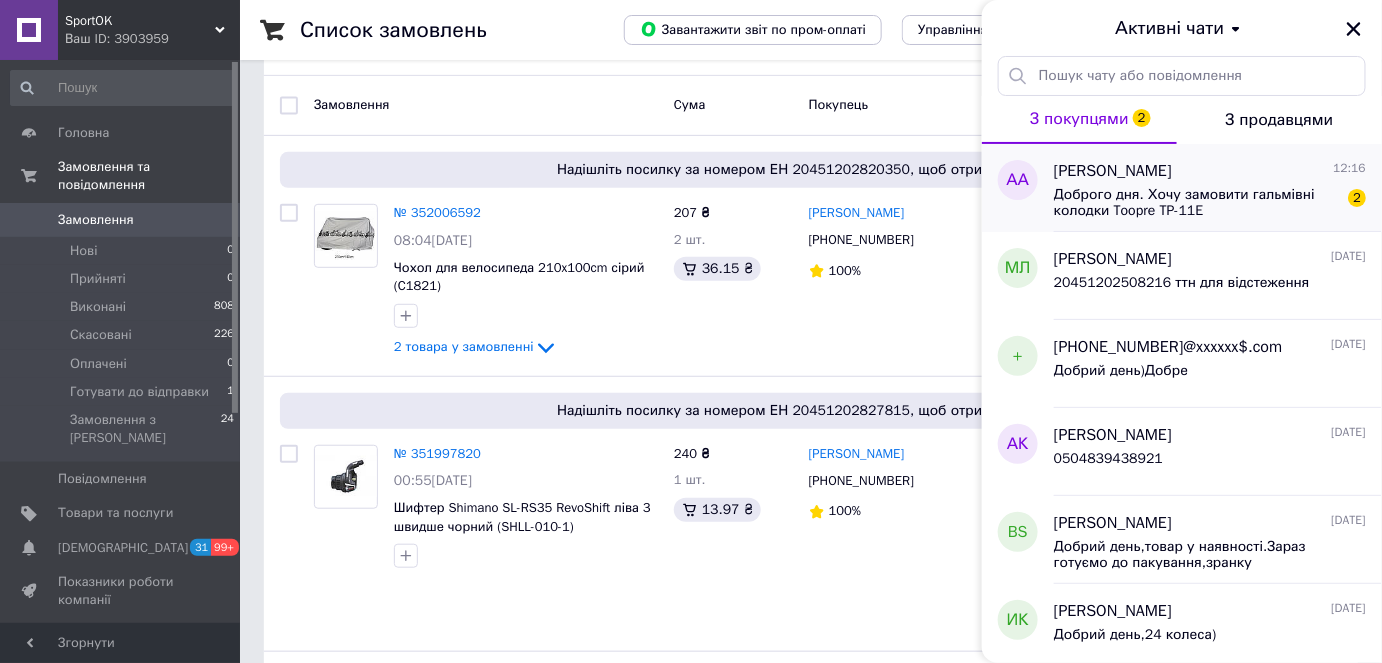 click on "Доброго дня. Хочу замовити  гальмівні колодки Toopre TP-11E" at bounding box center [1196, 203] 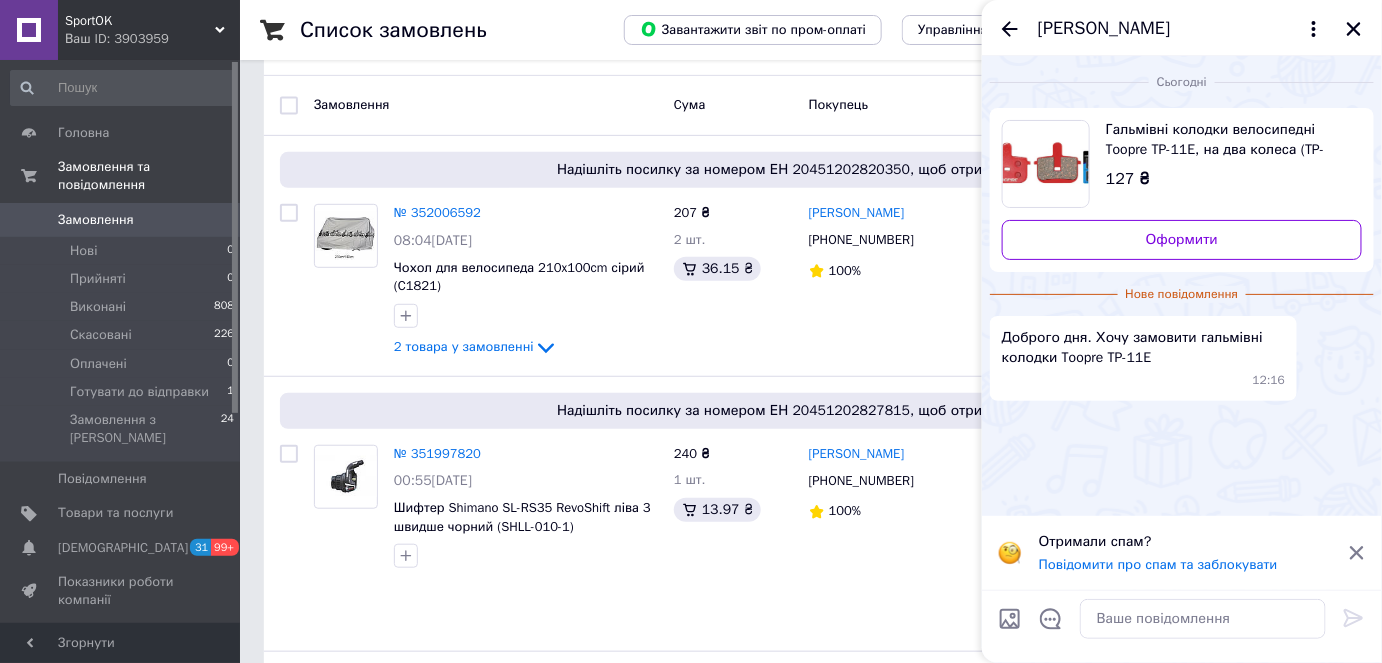 click on "127 ₴" at bounding box center (1226, 179) 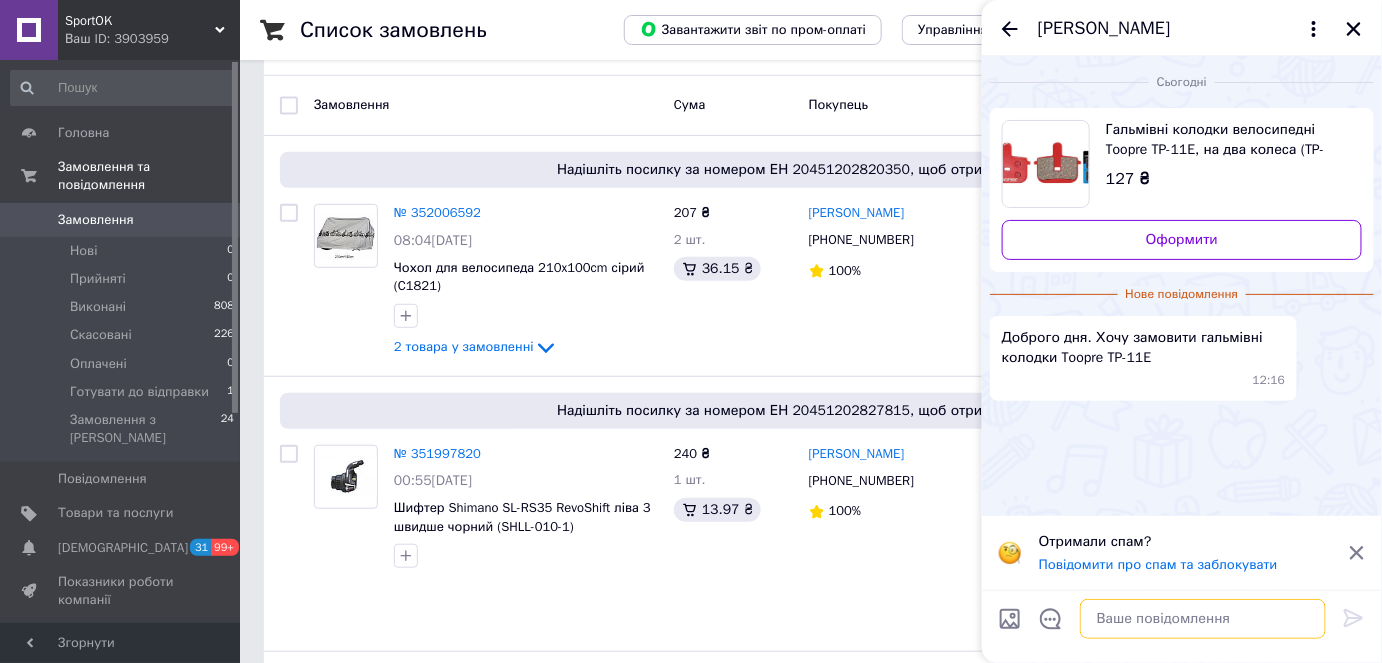 click at bounding box center [1203, 619] 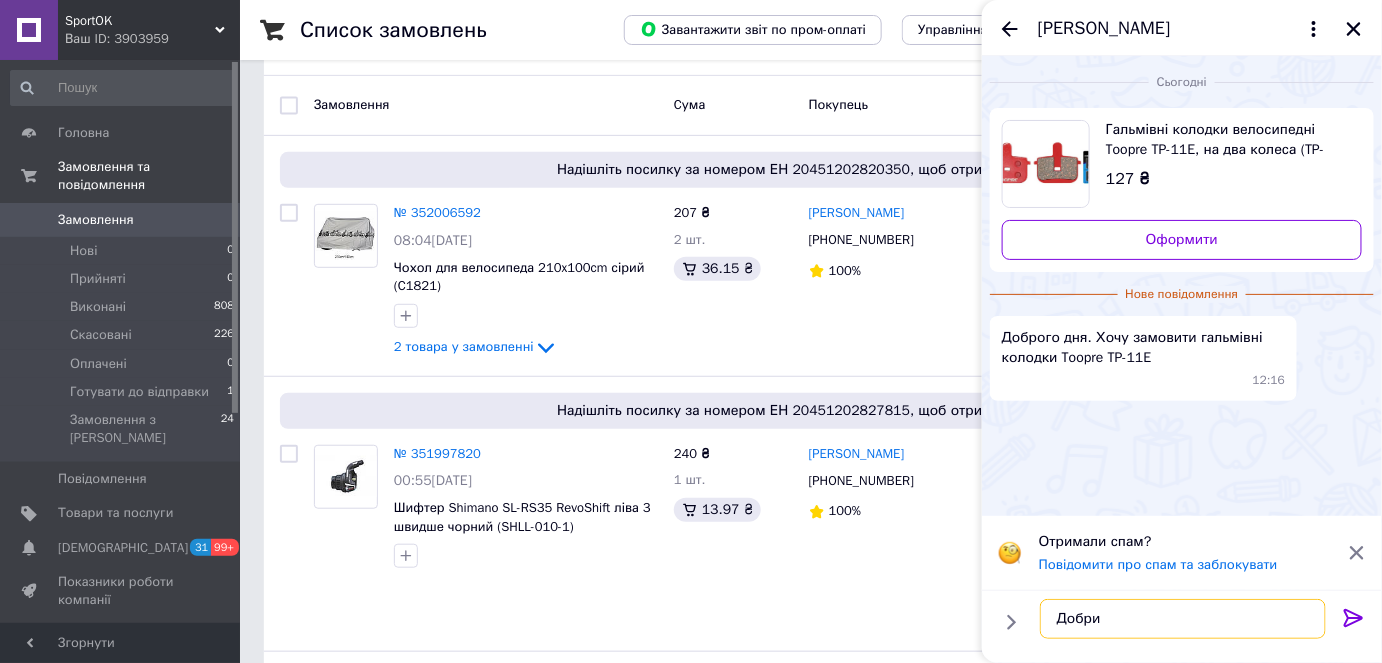 type on "Добри" 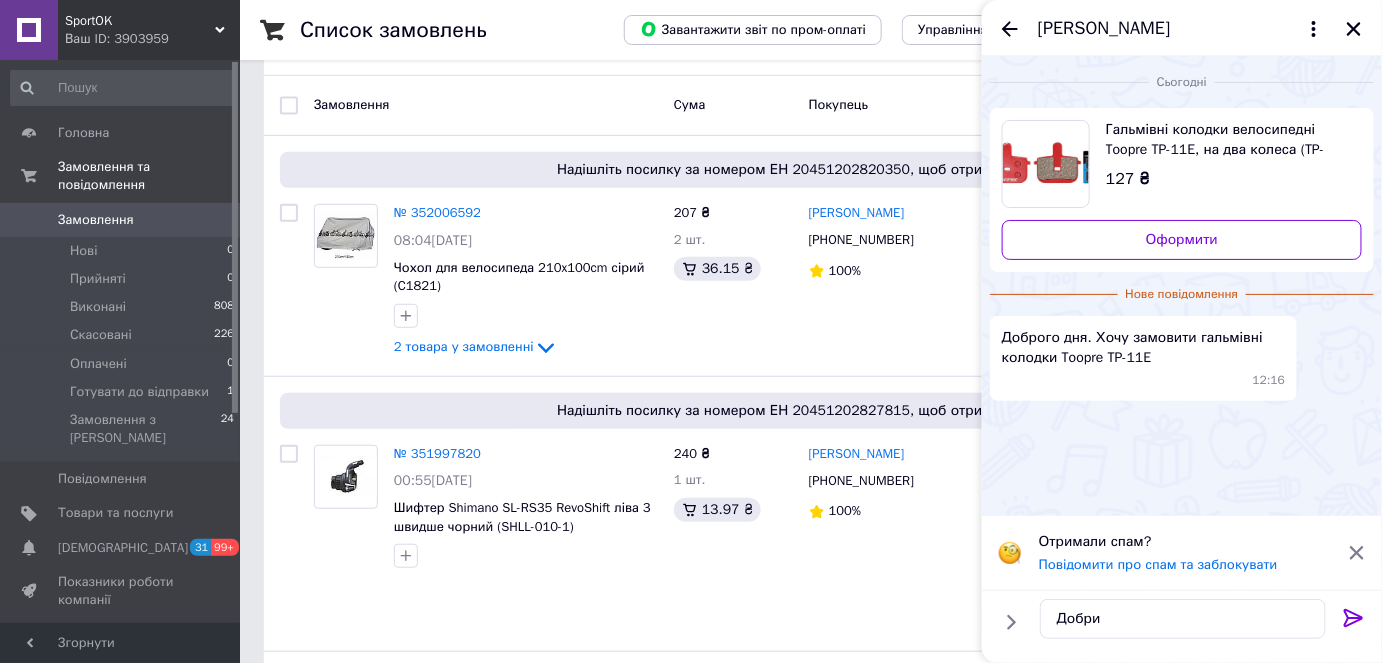 type 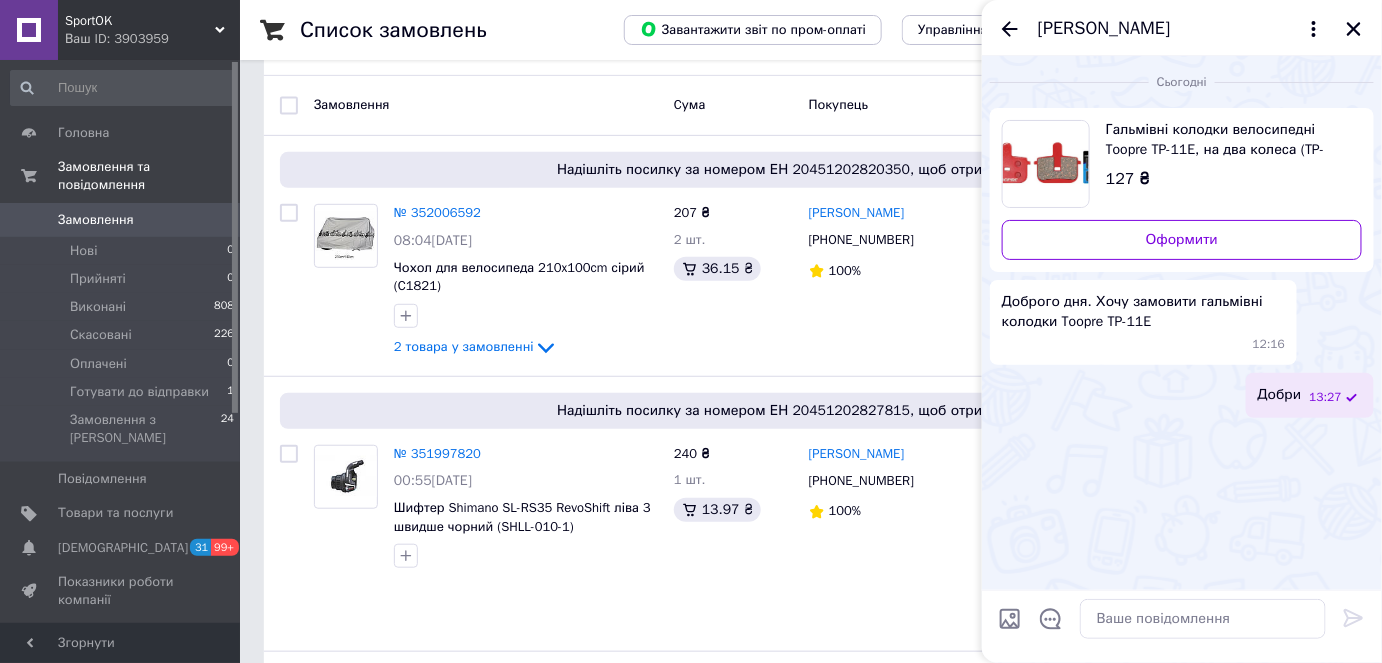 drag, startPoint x: 1284, startPoint y: 399, endPoint x: 1210, endPoint y: 427, distance: 79.12016 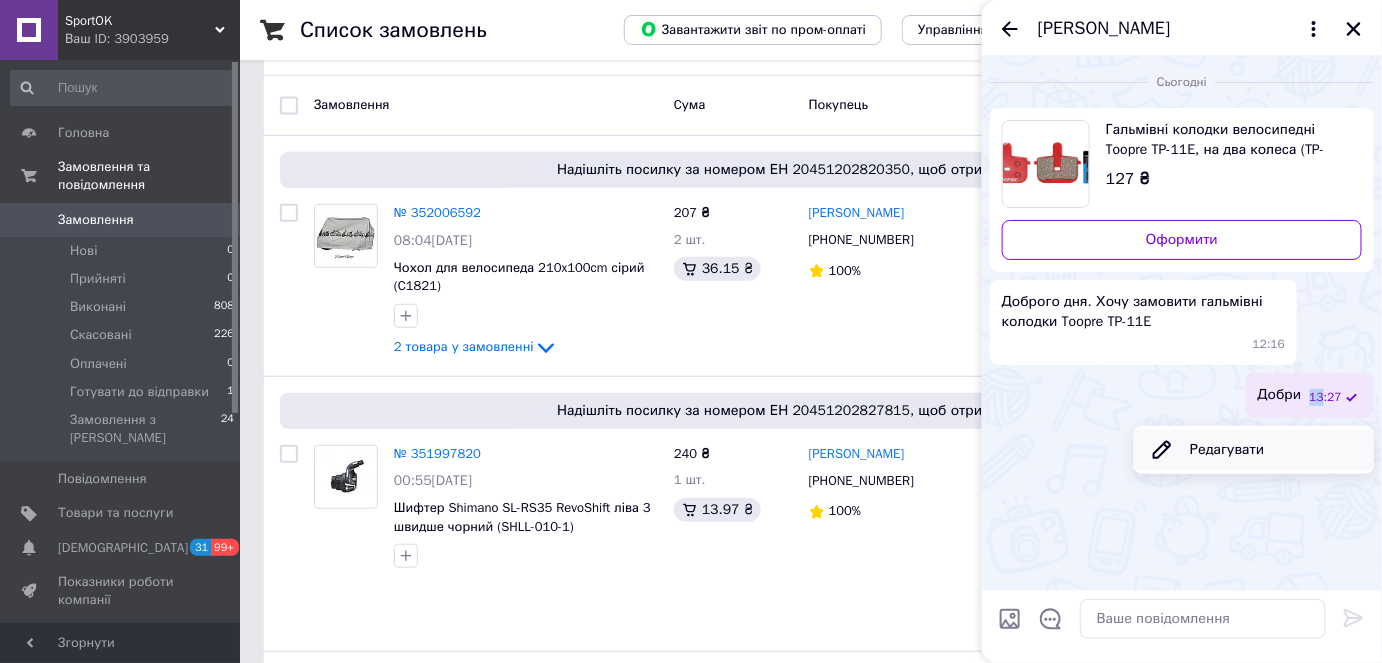 click on "Редагувати" at bounding box center (1254, 450) 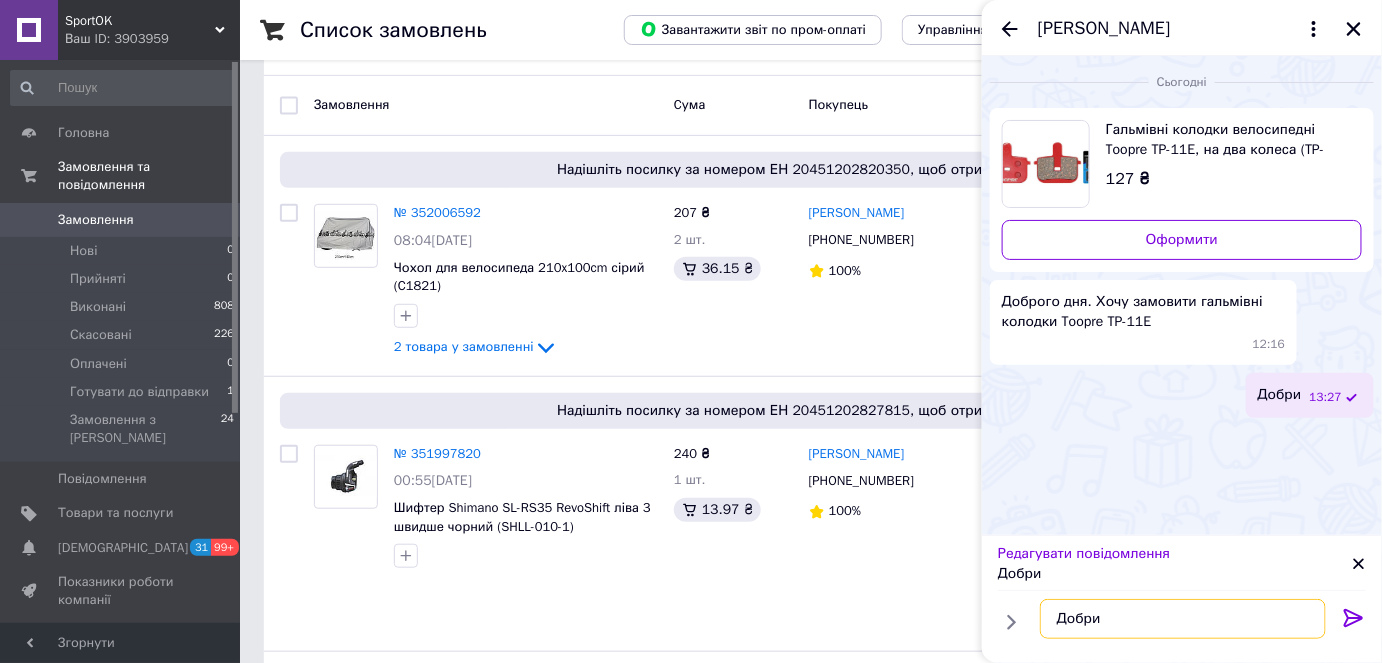 click on "Добри" at bounding box center (1183, 619) 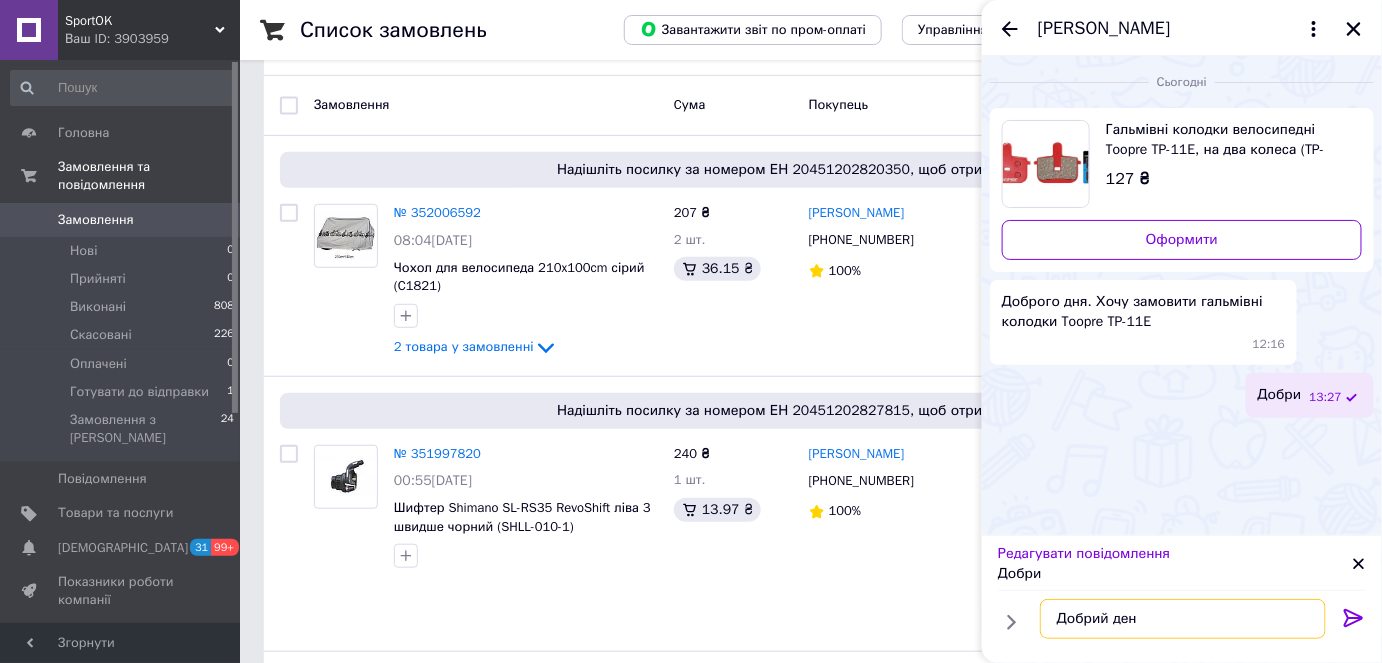 type on "Добрий день" 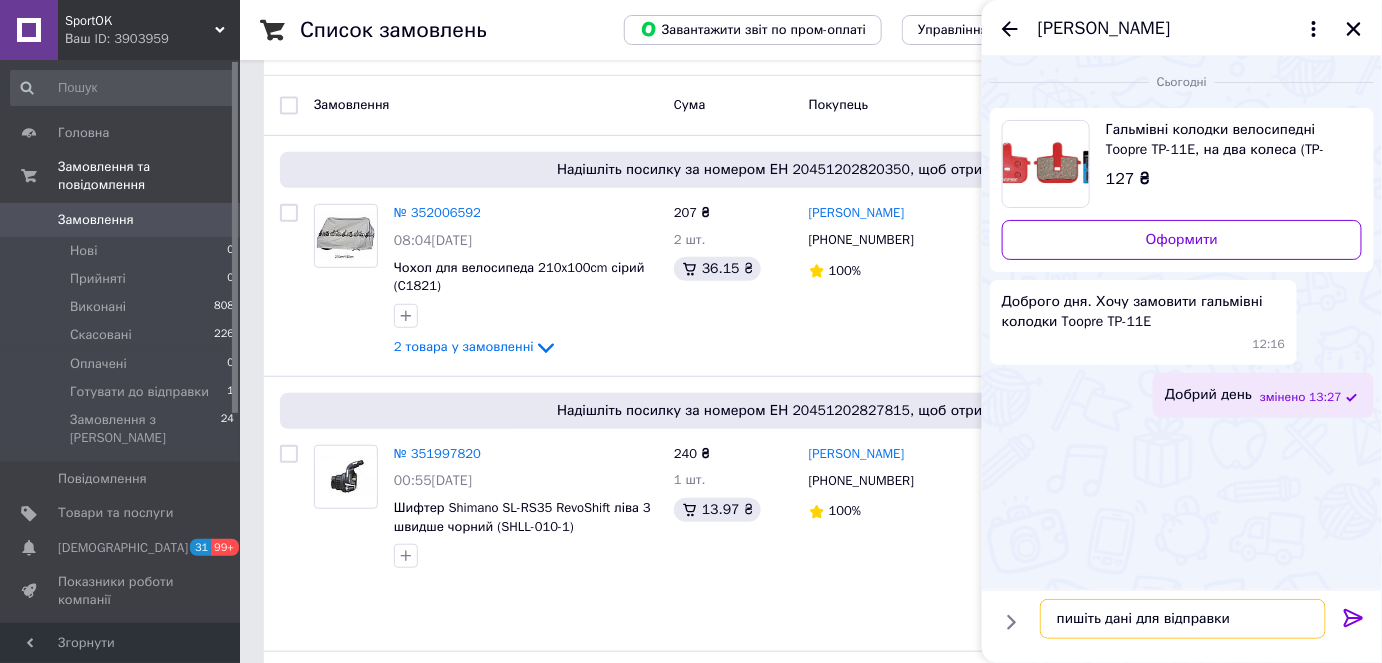 type on "пишіть дані для відправки" 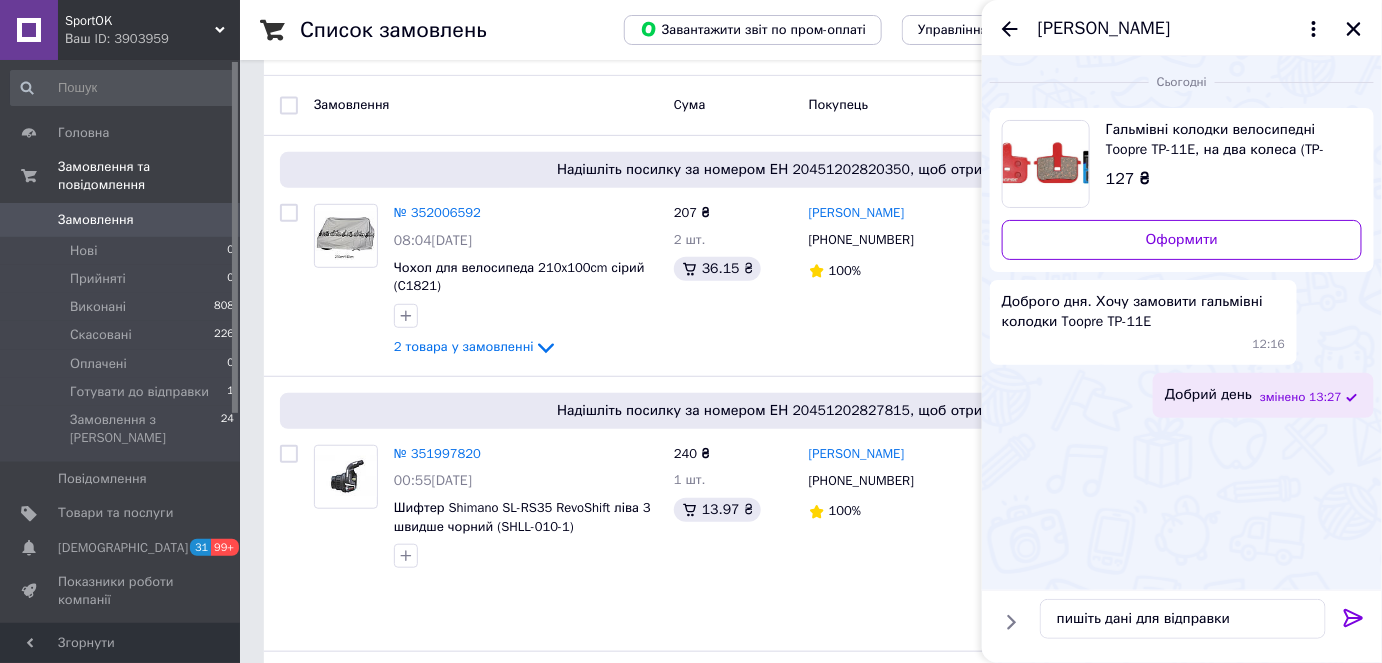 click 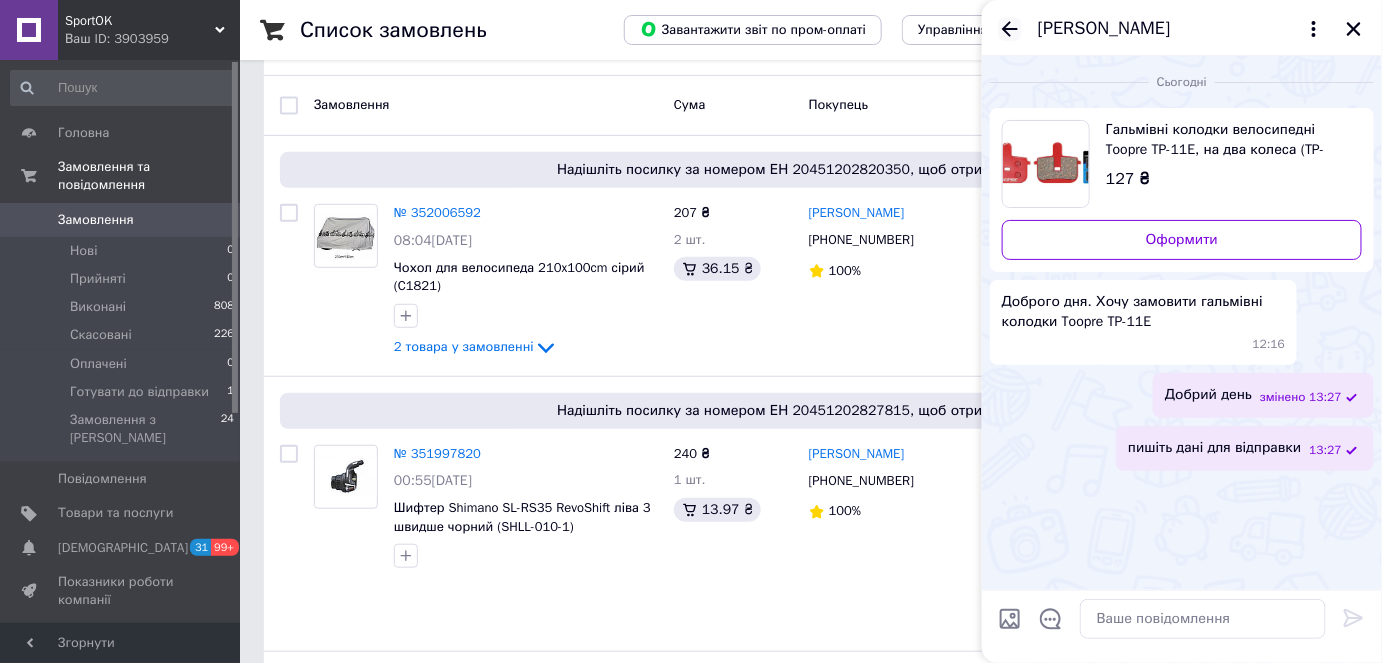 click 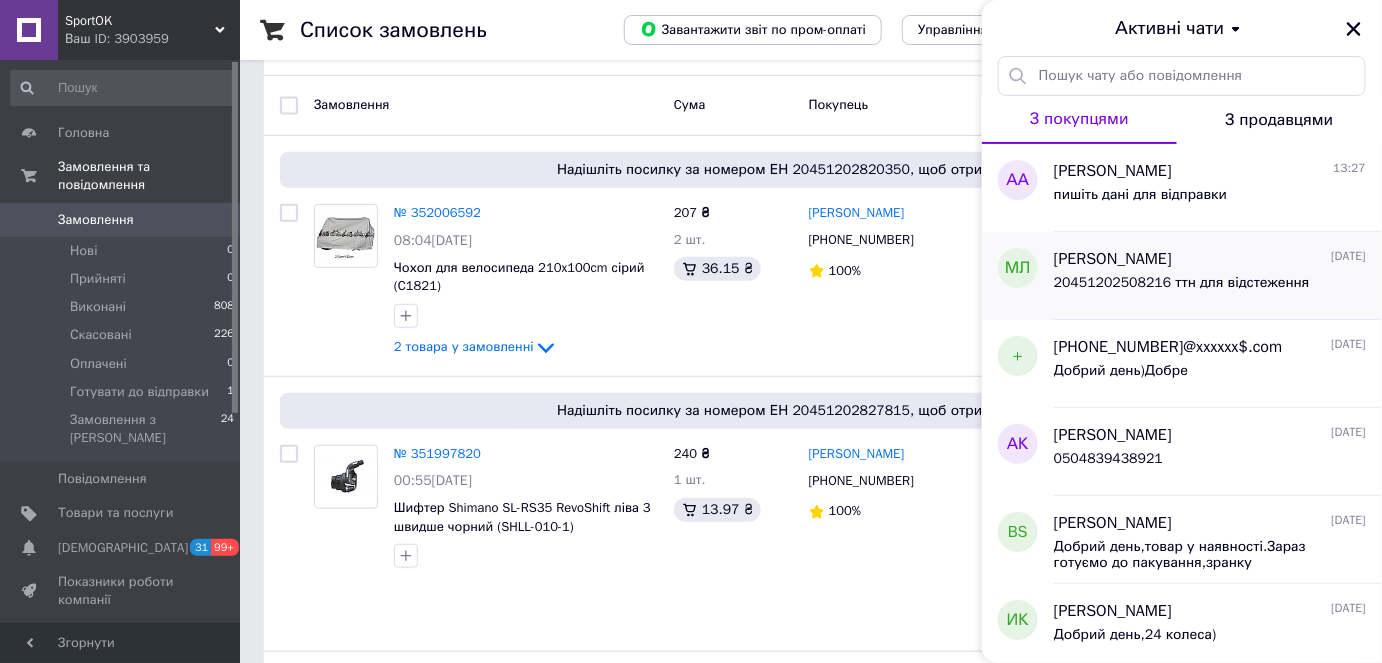 click on "20451202508216 ттн для відстеження" at bounding box center [1182, 289] 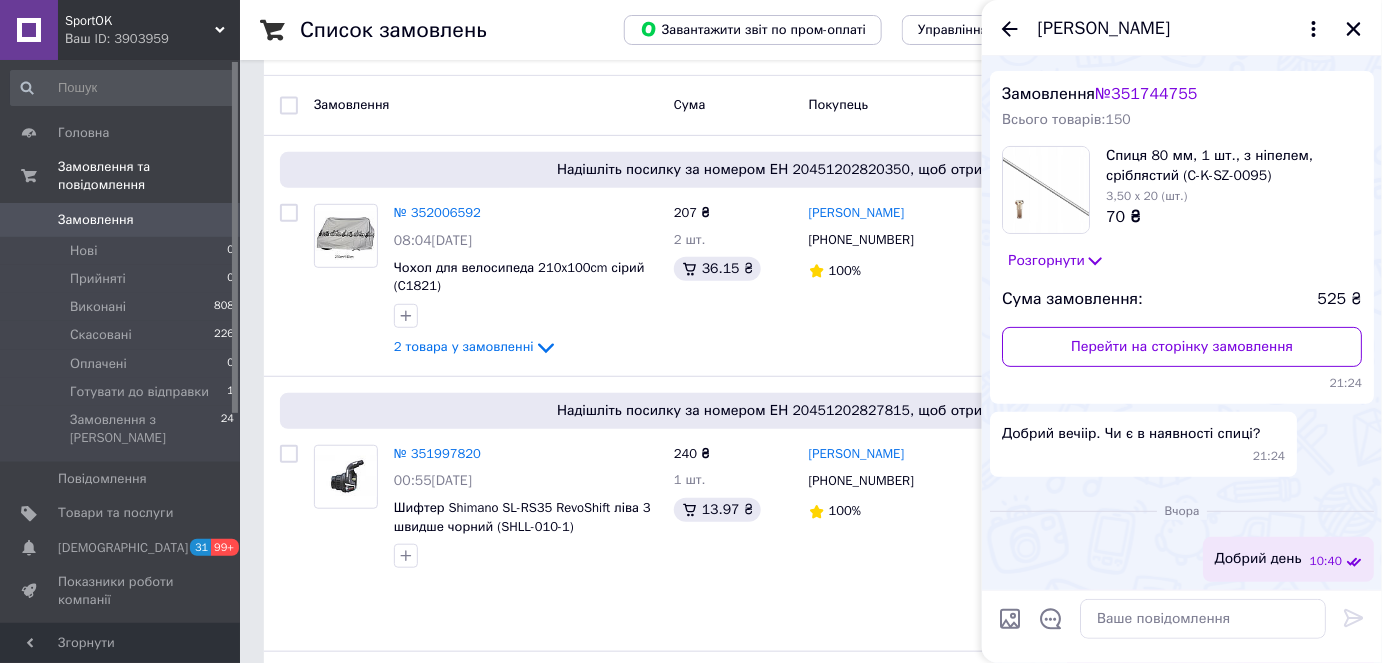 scroll, scrollTop: 0, scrollLeft: 0, axis: both 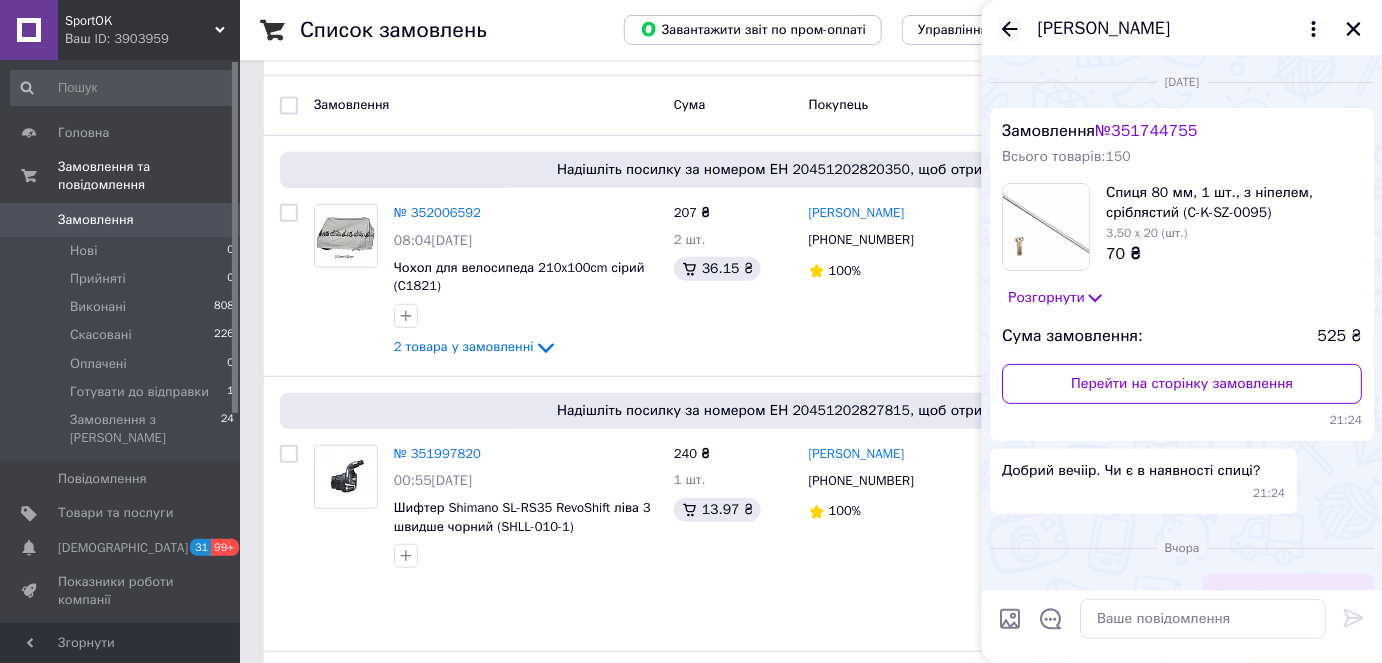 click 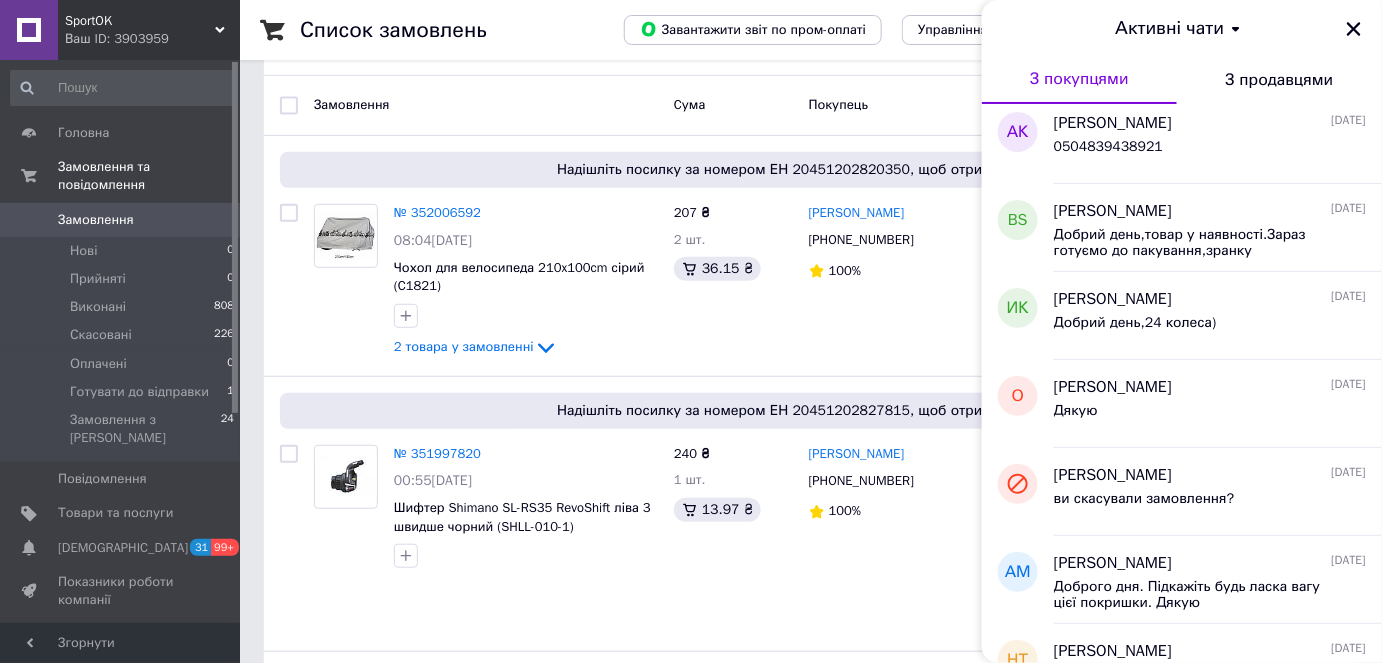 scroll, scrollTop: 353, scrollLeft: 0, axis: vertical 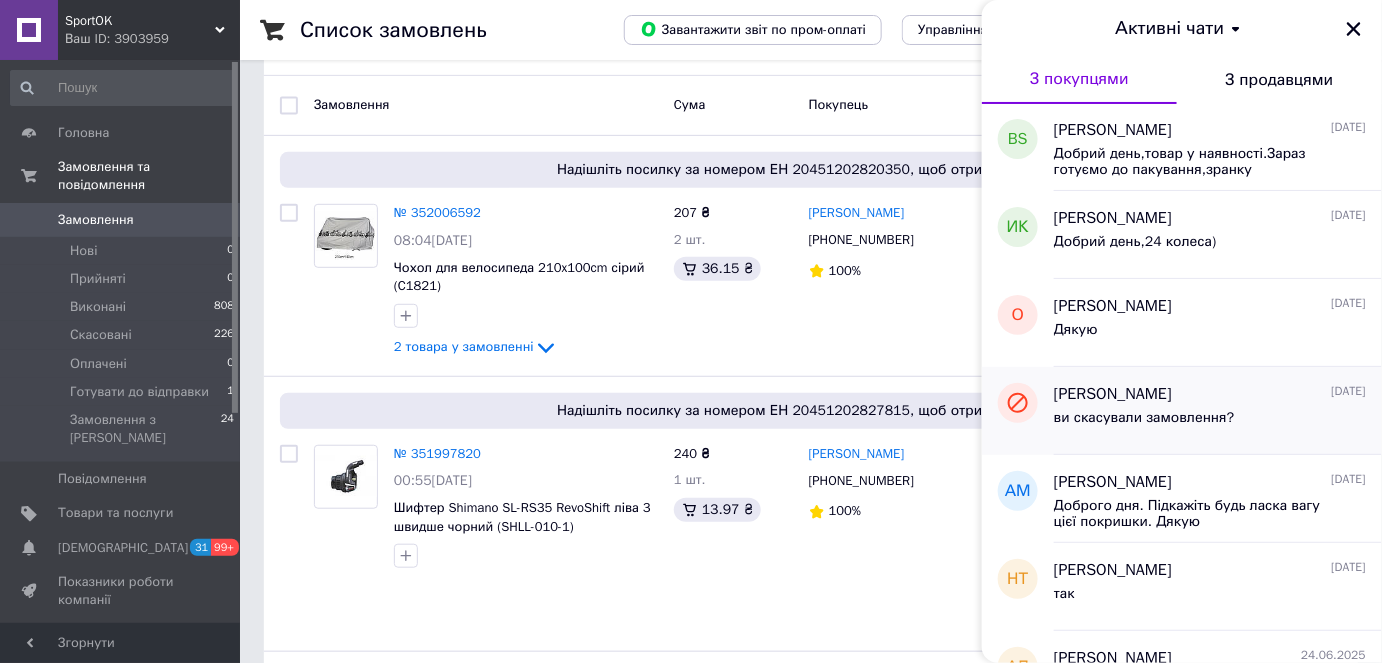 click on "ви скасували замовлення?" at bounding box center [1144, 418] 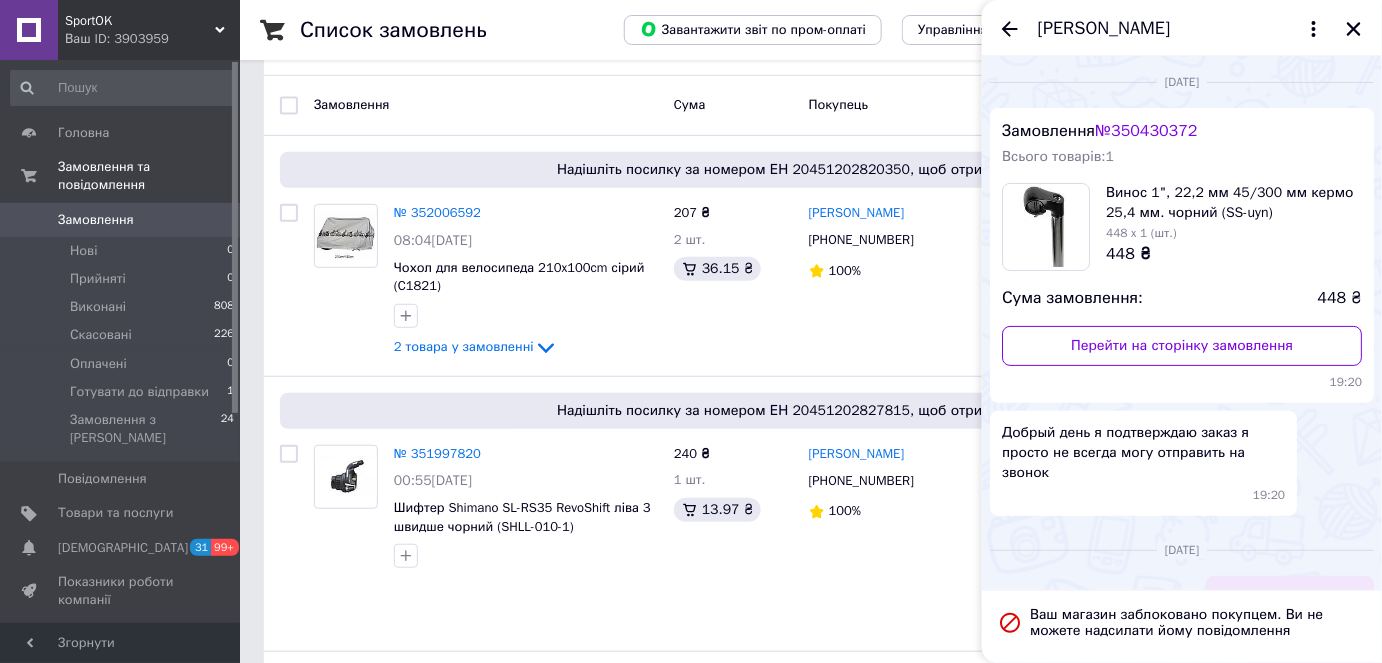 scroll, scrollTop: 124, scrollLeft: 0, axis: vertical 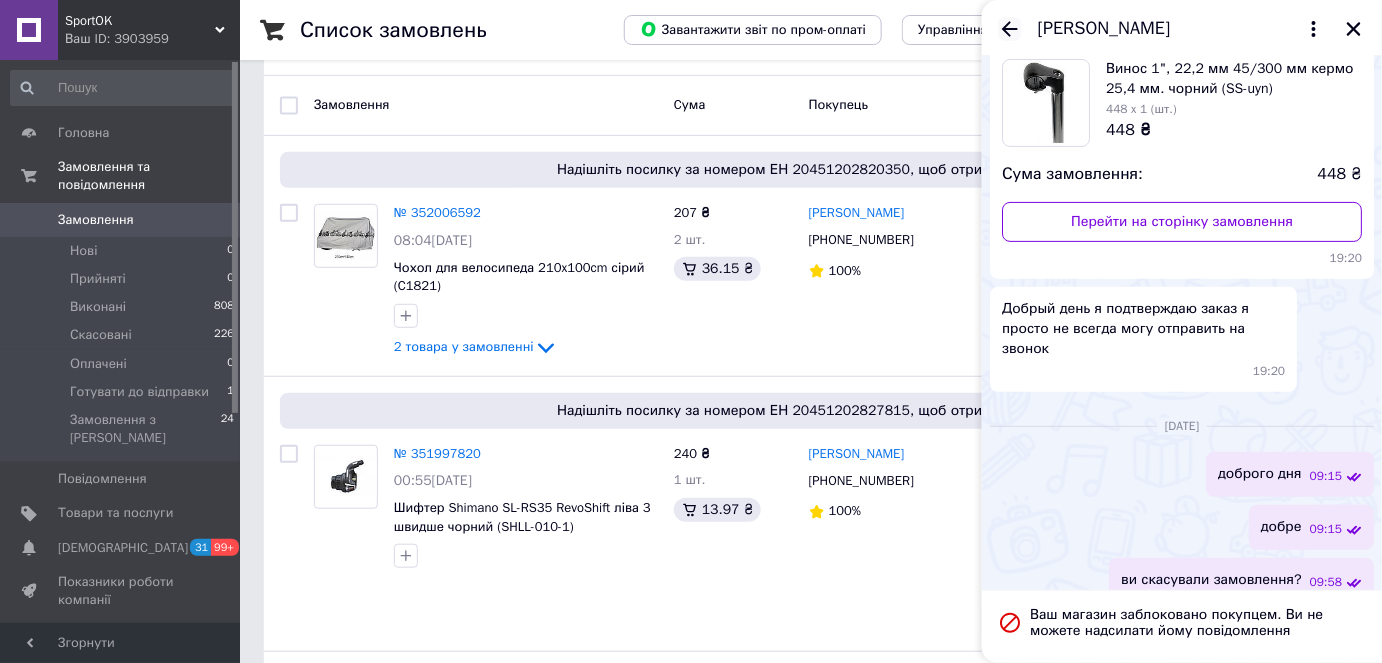 click 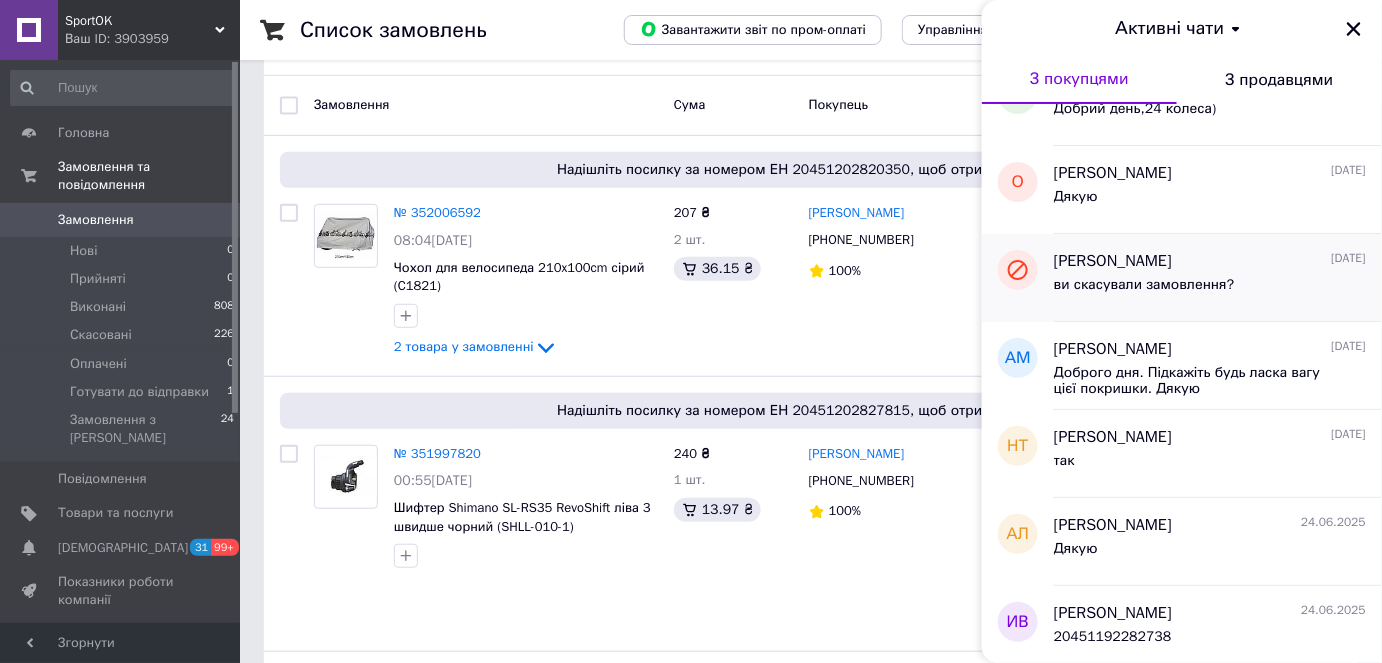 scroll, scrollTop: 488, scrollLeft: 0, axis: vertical 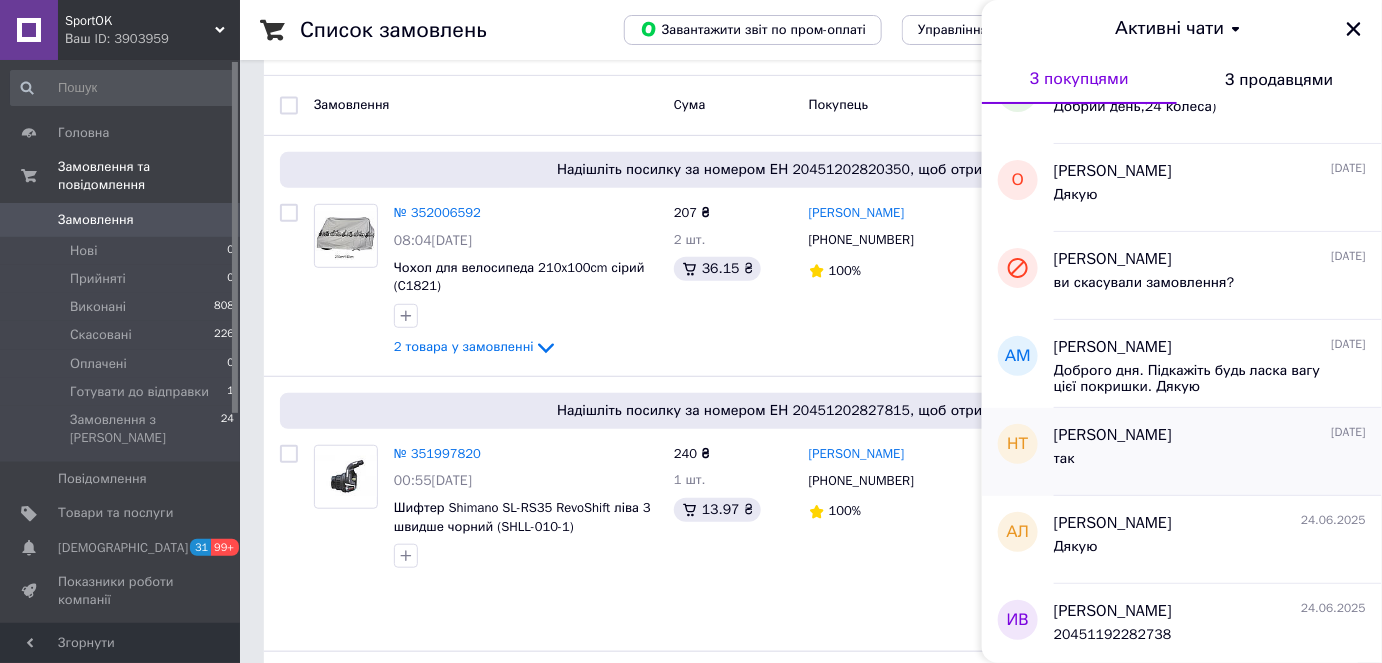 click on "так" at bounding box center (1210, 463) 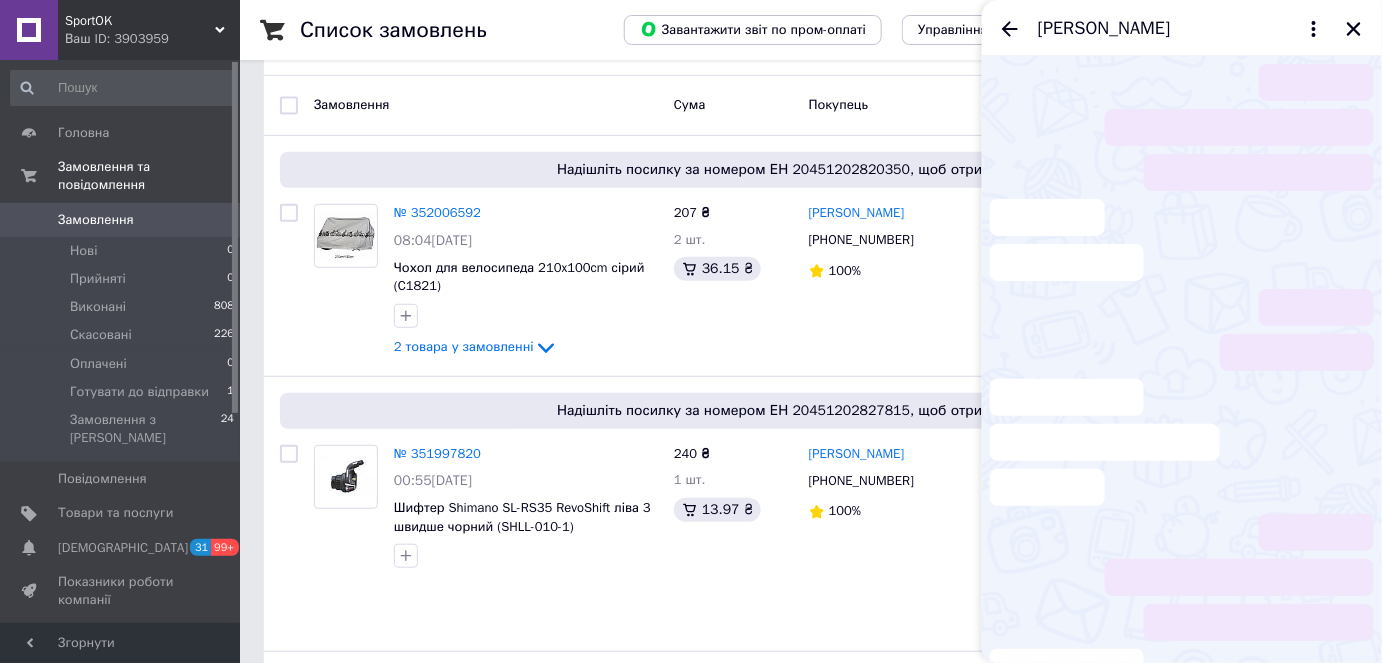 scroll, scrollTop: 693, scrollLeft: 0, axis: vertical 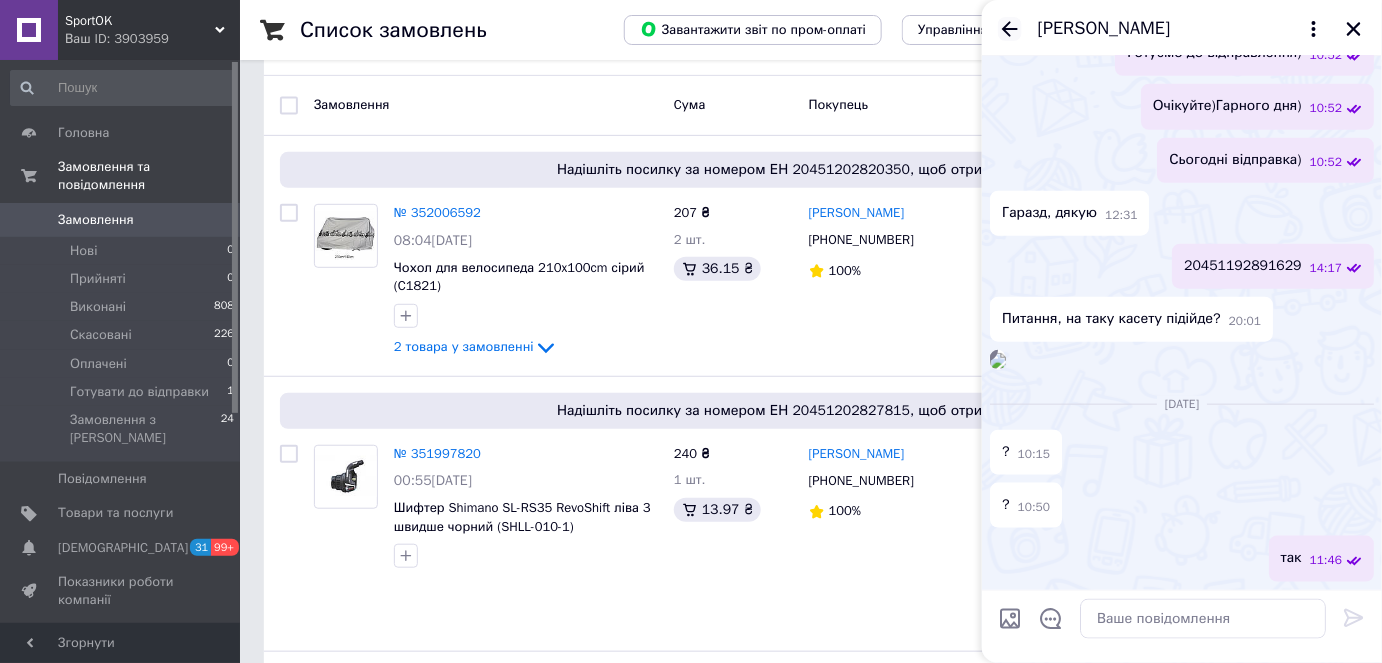 click 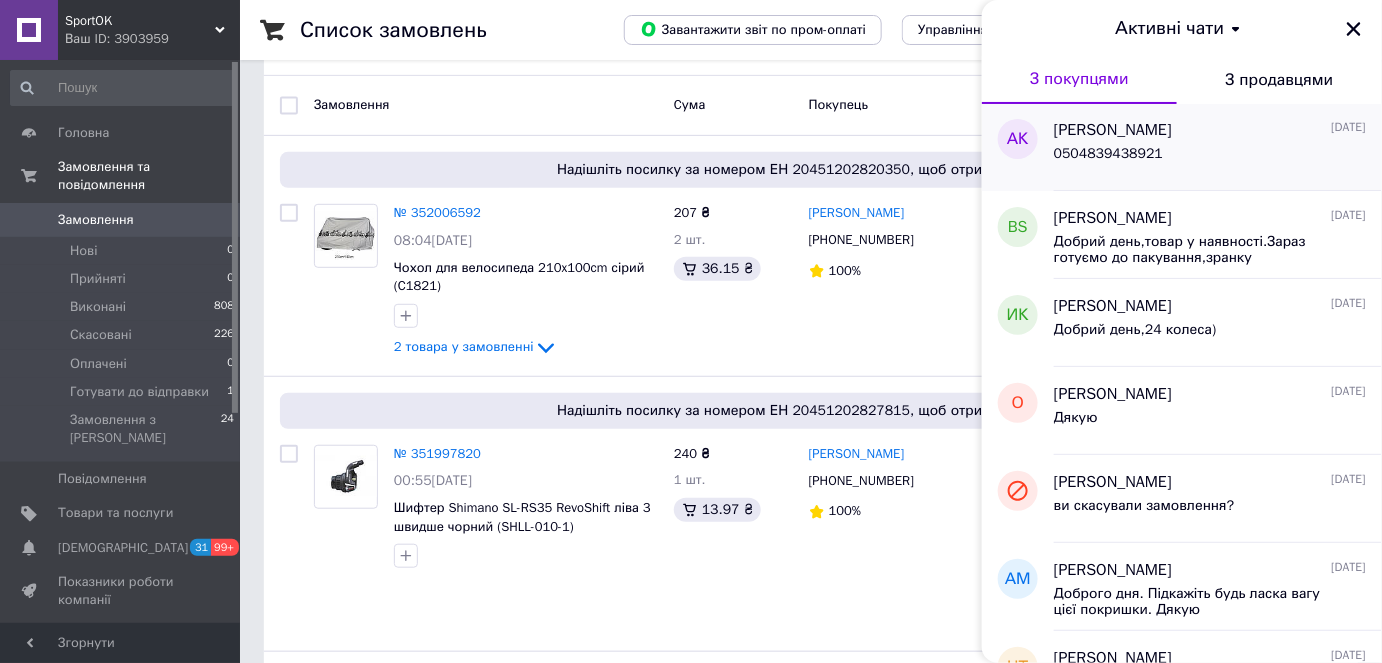 scroll, scrollTop: 268, scrollLeft: 0, axis: vertical 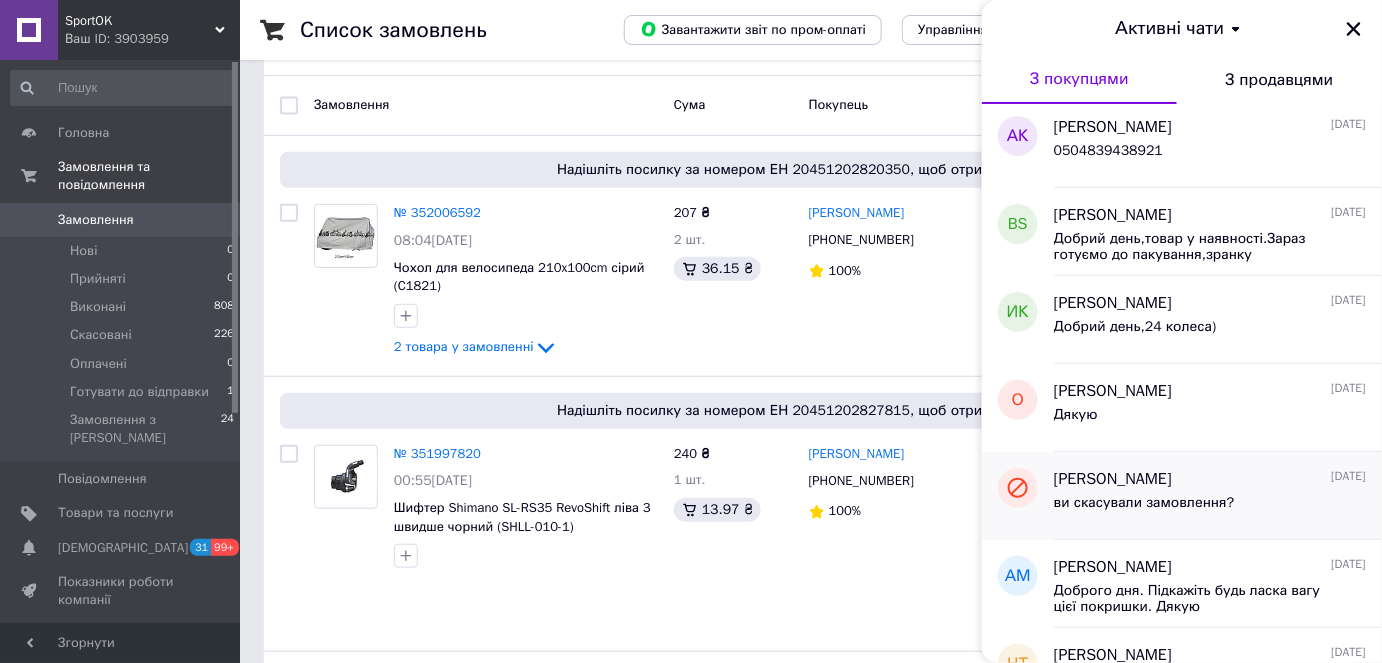 click on "ви скасували замовлення?" at bounding box center (1144, 503) 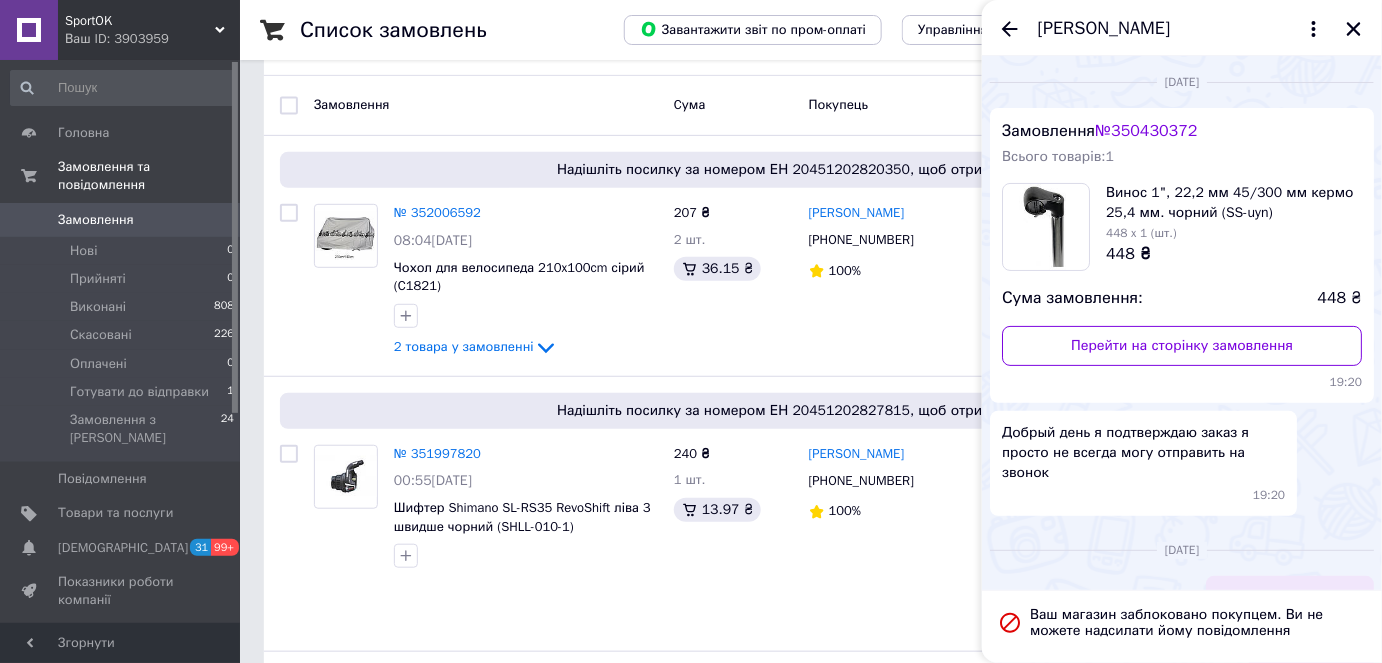 scroll, scrollTop: 124, scrollLeft: 0, axis: vertical 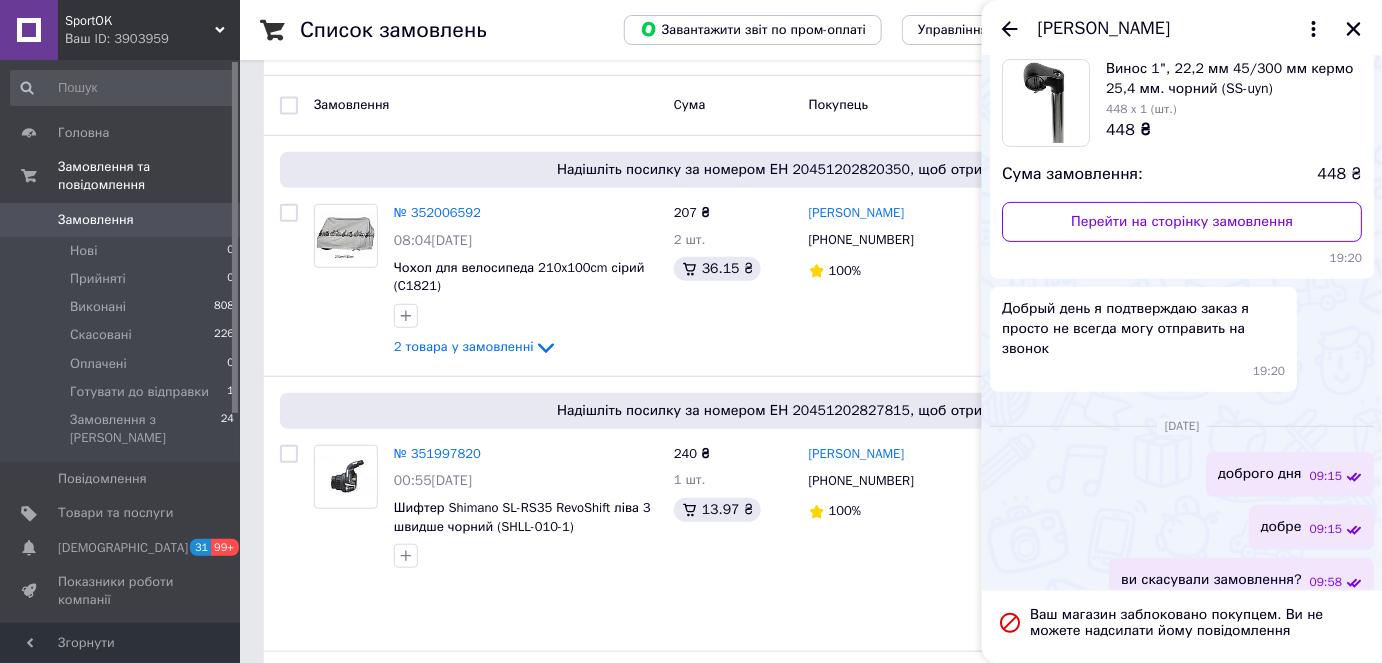 click on "[PERSON_NAME]" at bounding box center (1182, 28) 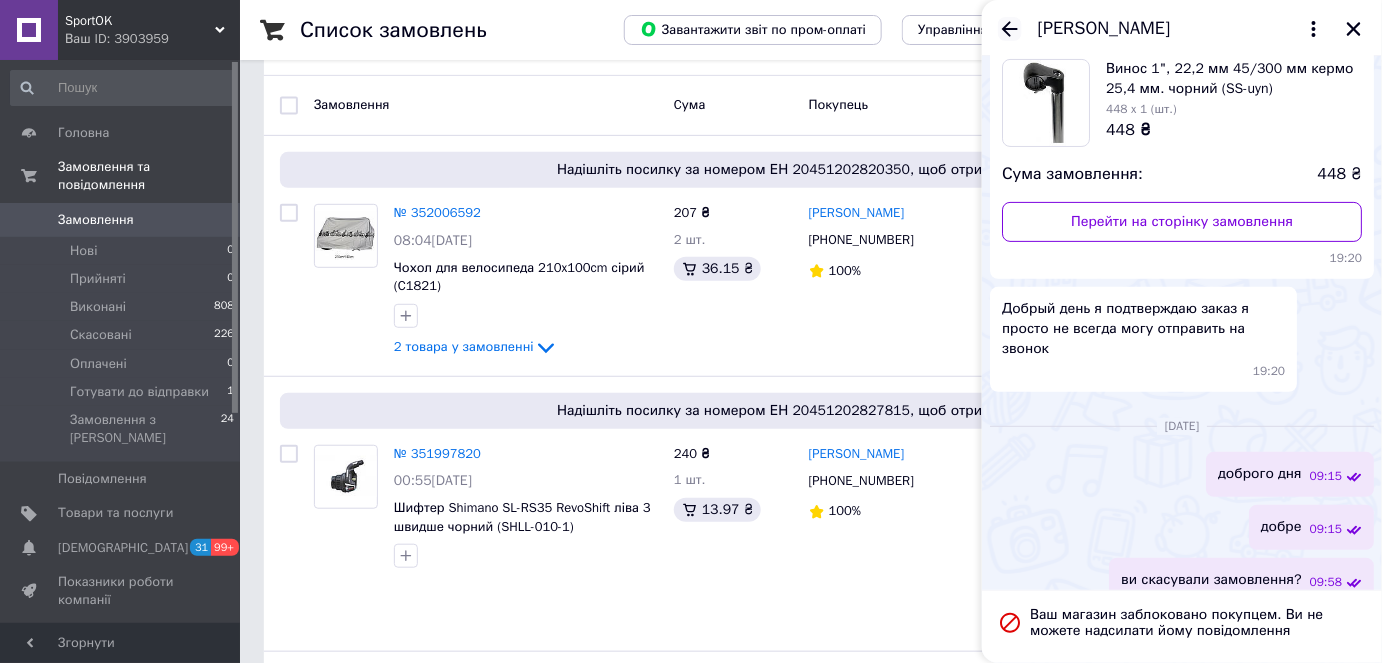 click 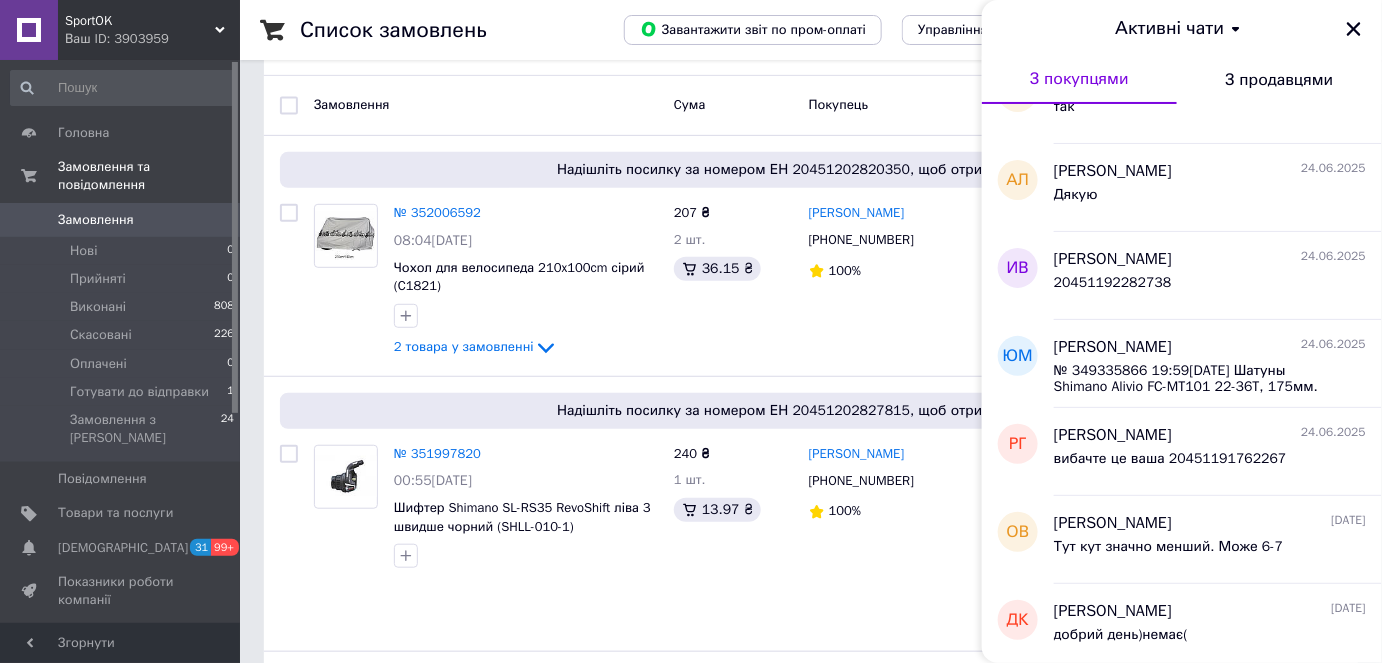 scroll, scrollTop: 883, scrollLeft: 0, axis: vertical 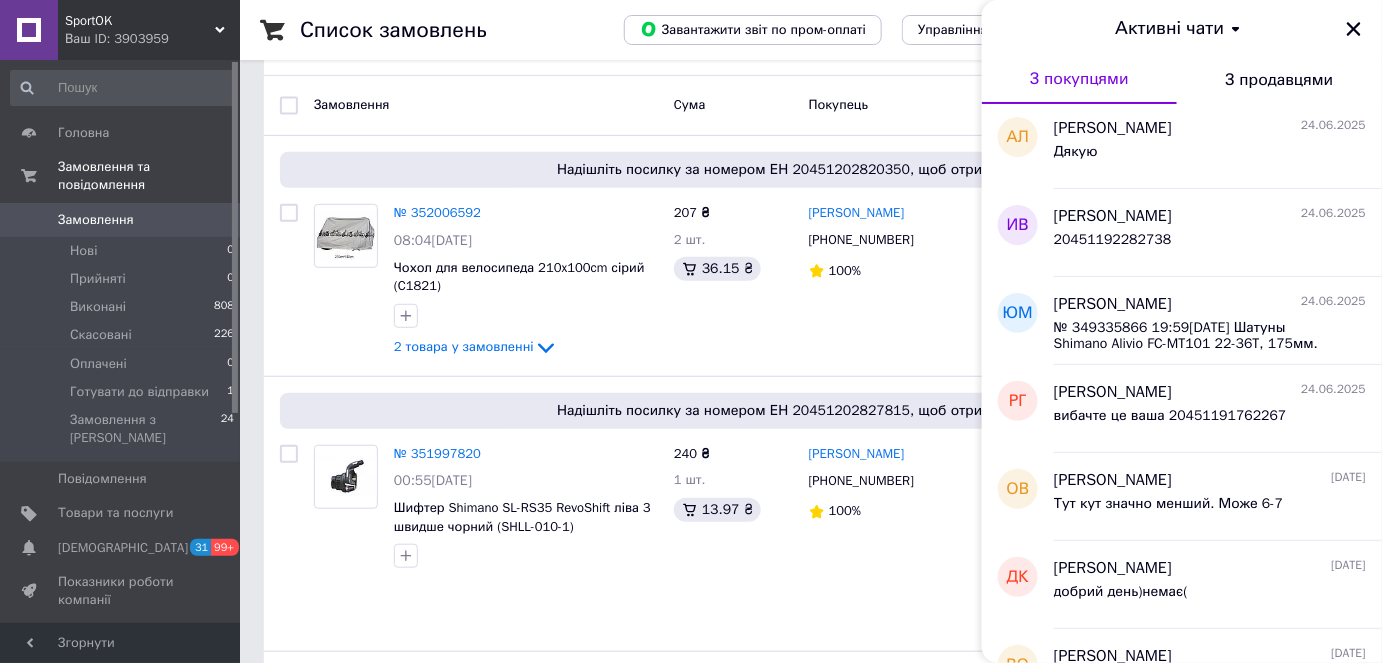 click on "вибачте це ваша 20451191762267" at bounding box center (1170, 422) 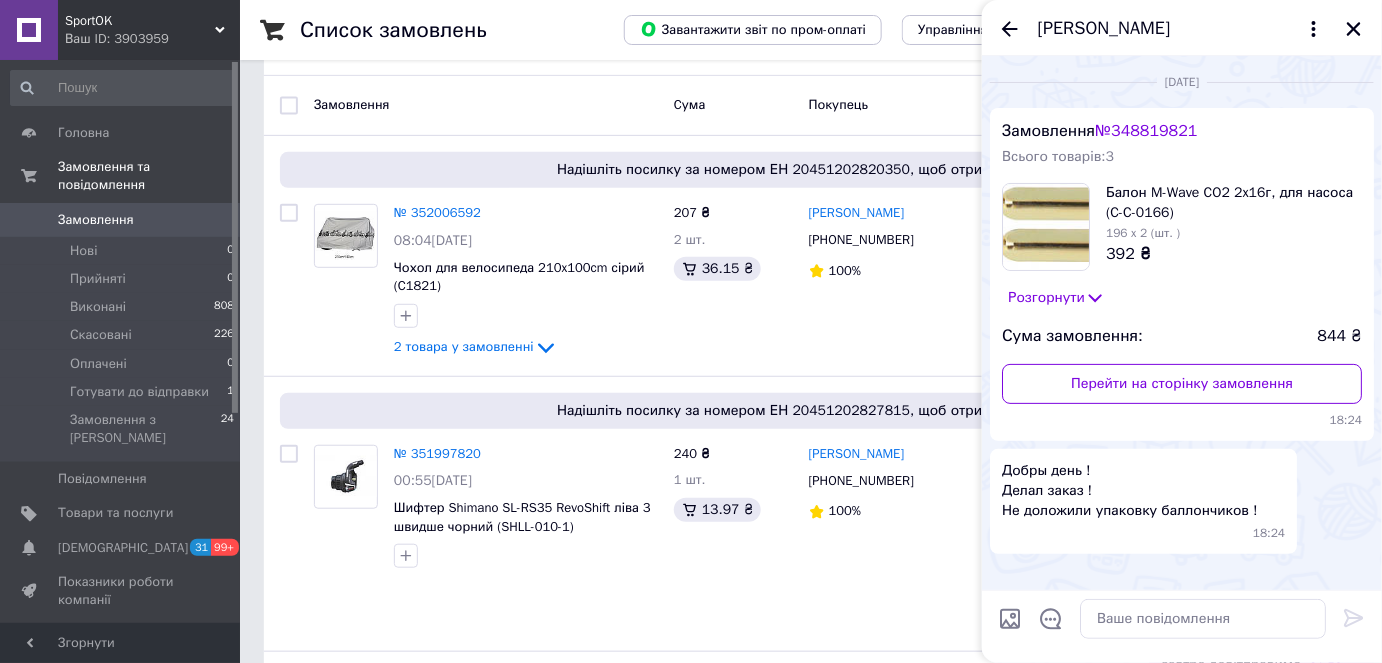 scroll, scrollTop: 296, scrollLeft: 0, axis: vertical 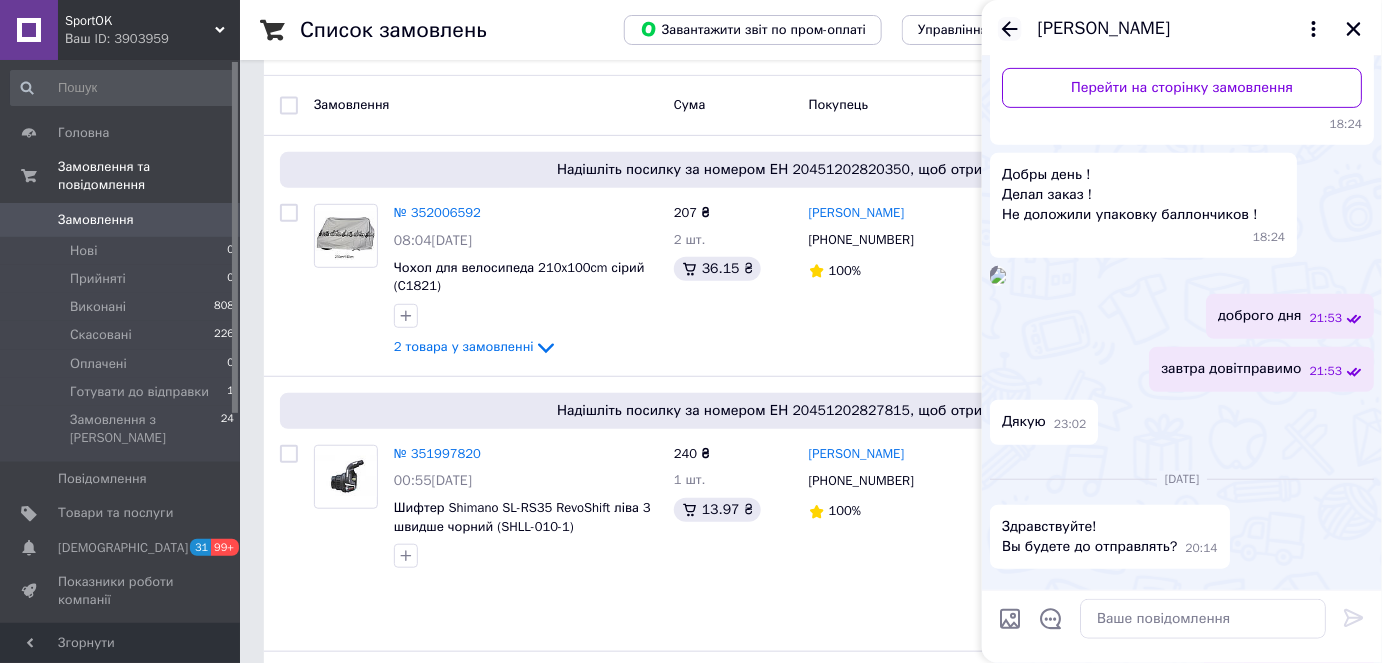 click 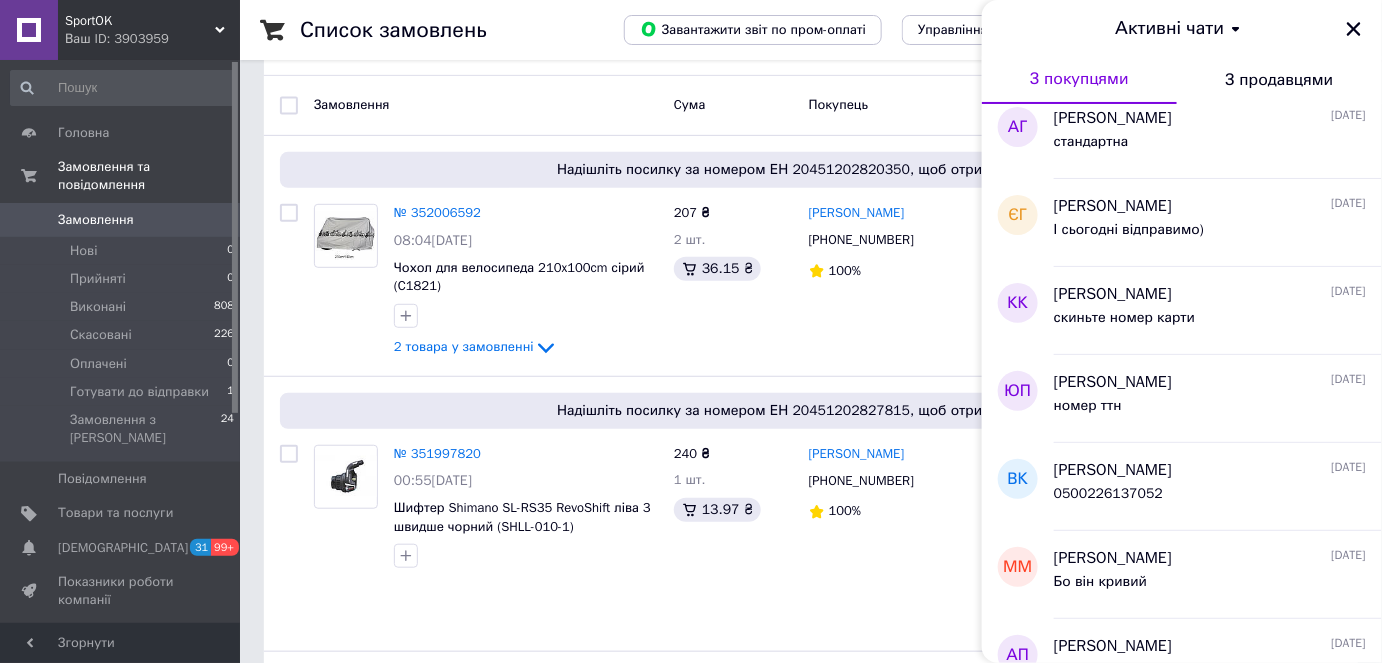 scroll, scrollTop: 2190, scrollLeft: 0, axis: vertical 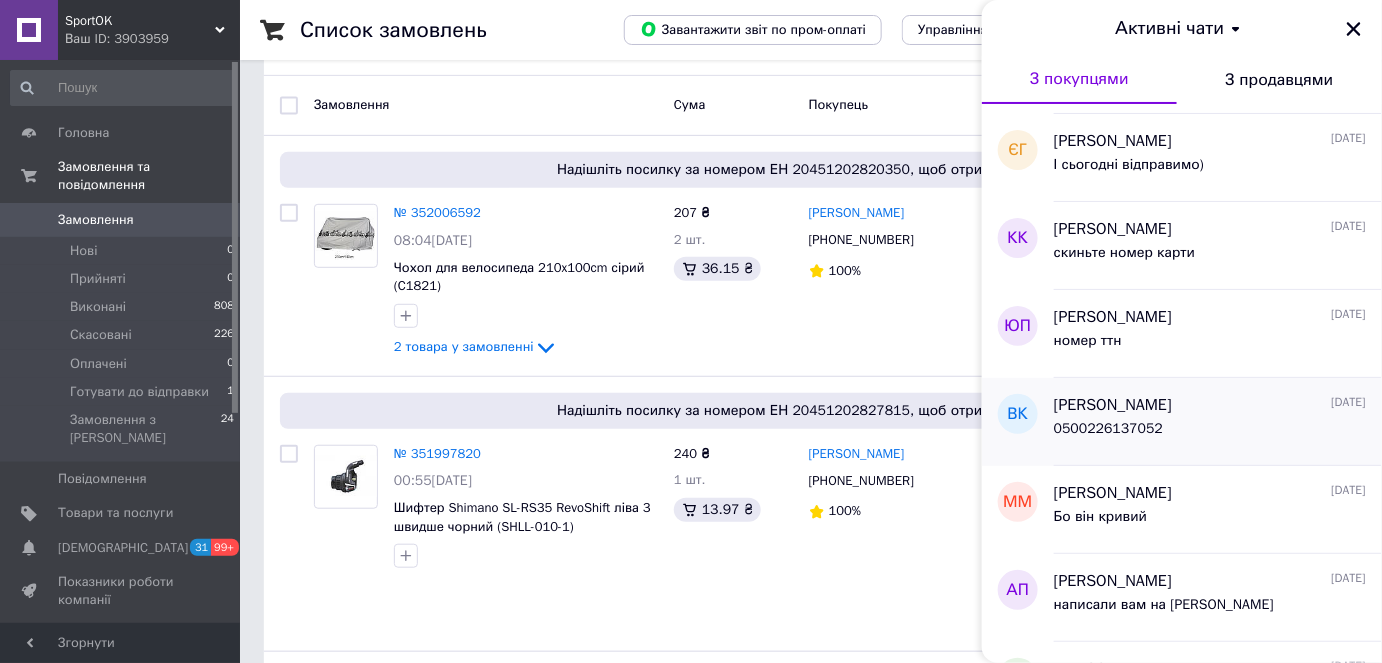 click on "0500226137052" at bounding box center [1210, 433] 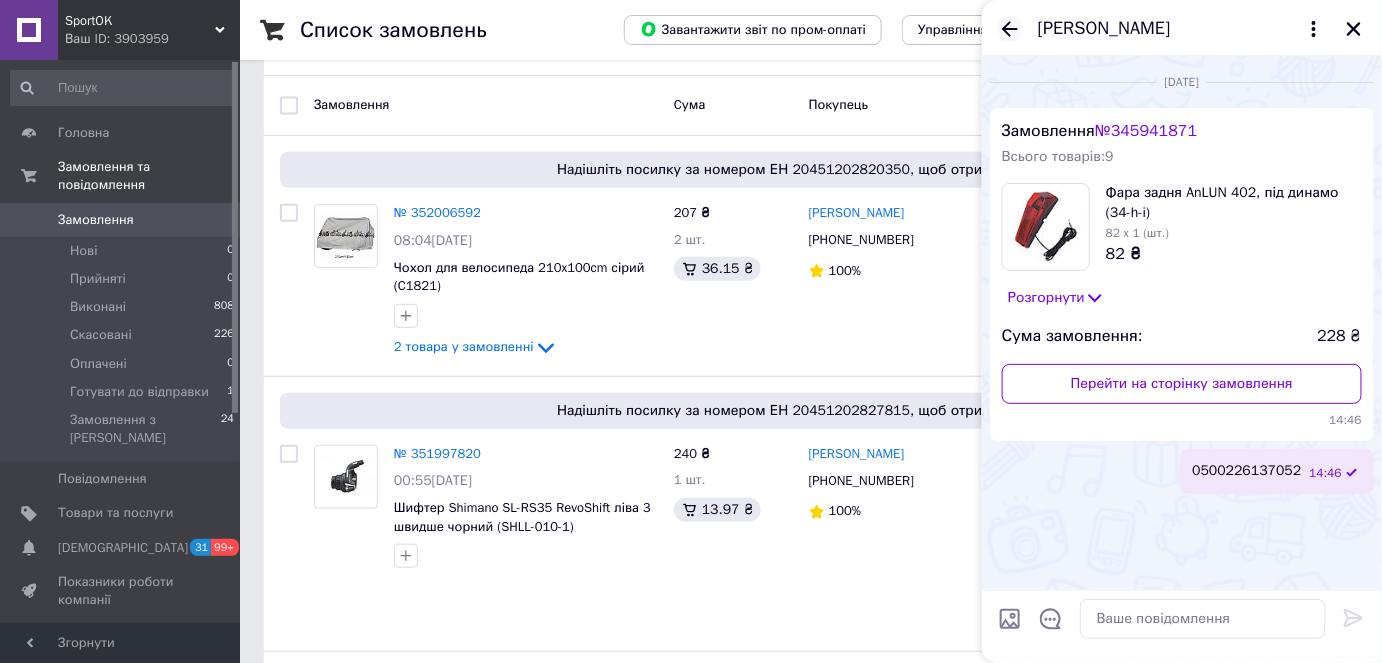 click 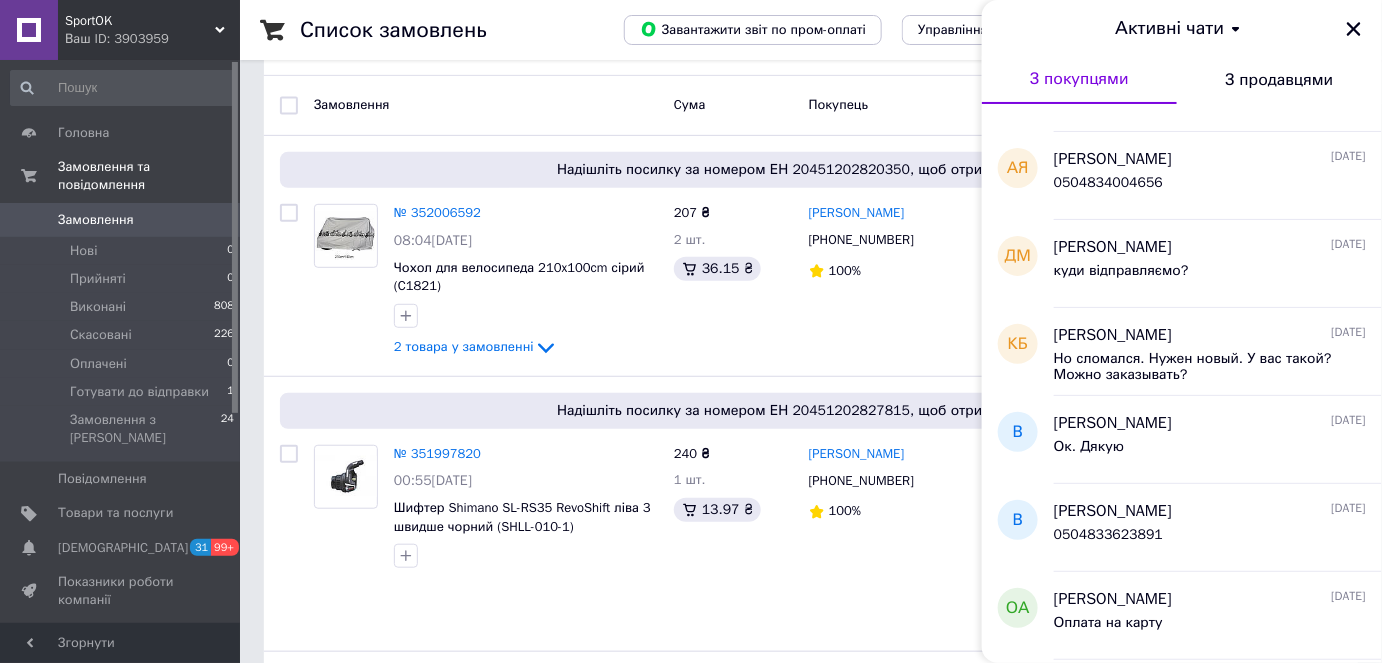 scroll, scrollTop: 3752, scrollLeft: 0, axis: vertical 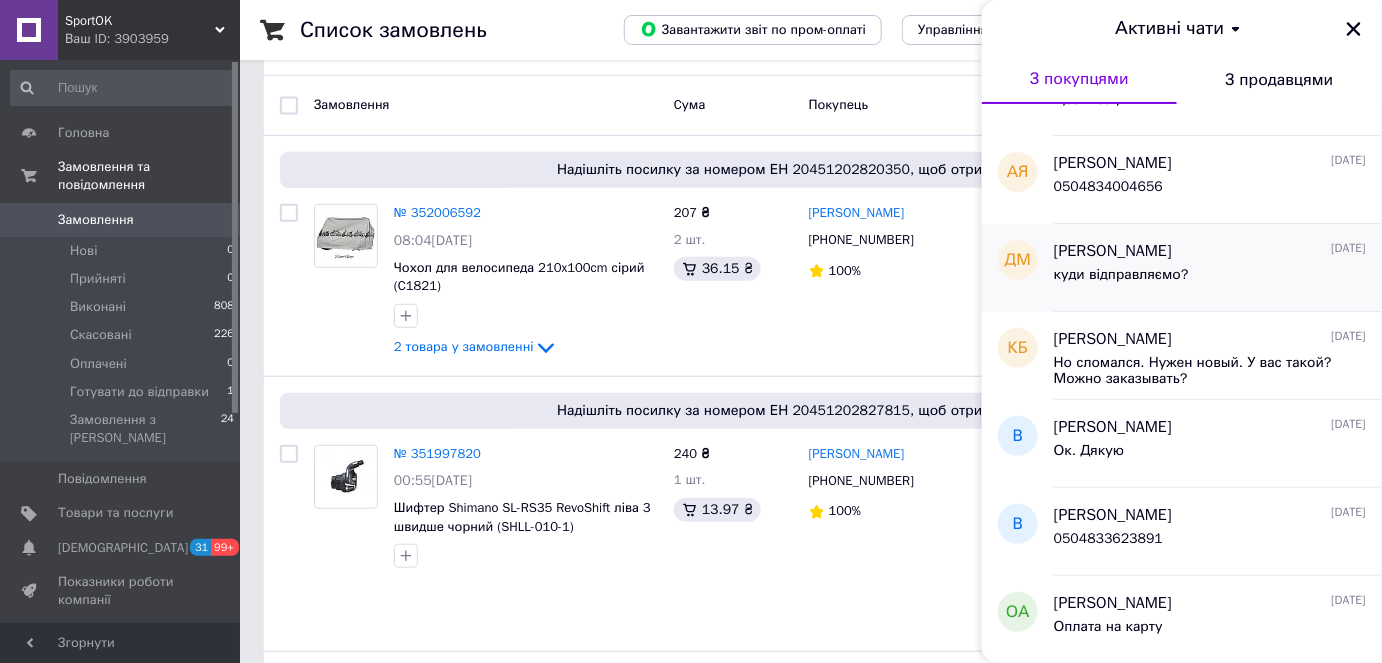 click on "куди відправляємо?" at bounding box center (1121, 275) 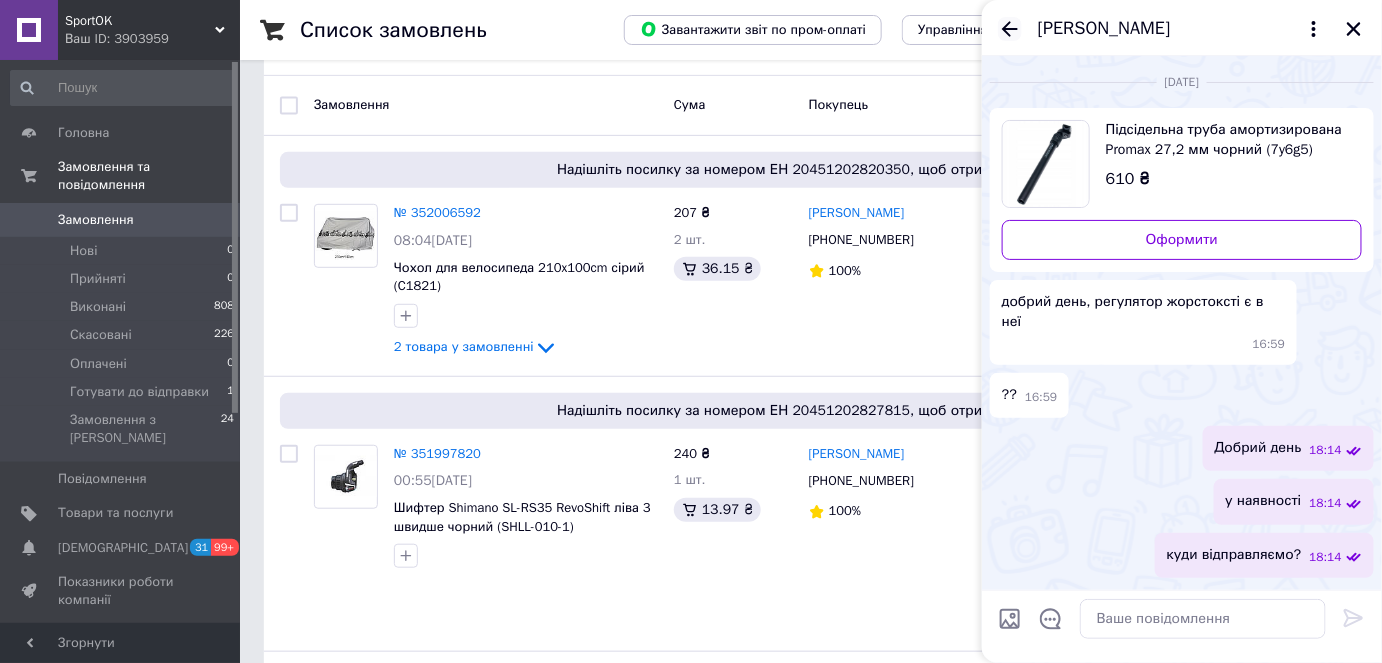 click 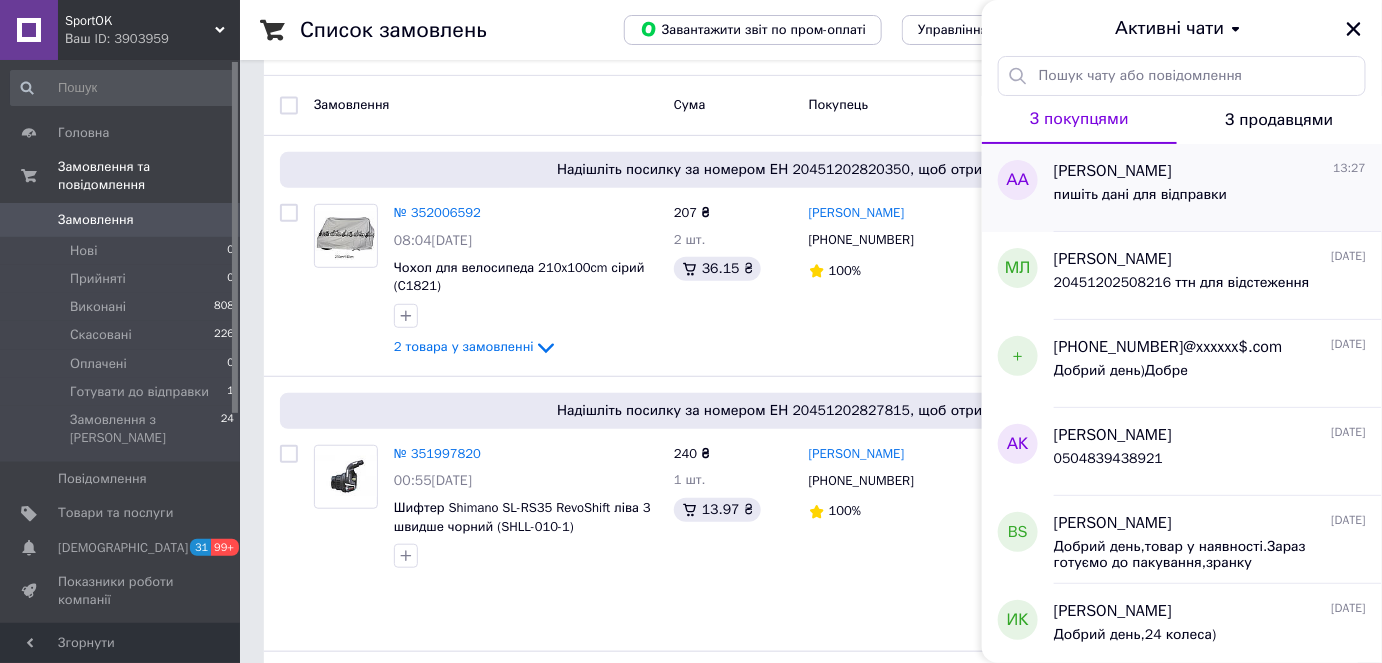 click on "[PERSON_NAME] 13:27 пишіть дані для відправки" at bounding box center (1218, 188) 